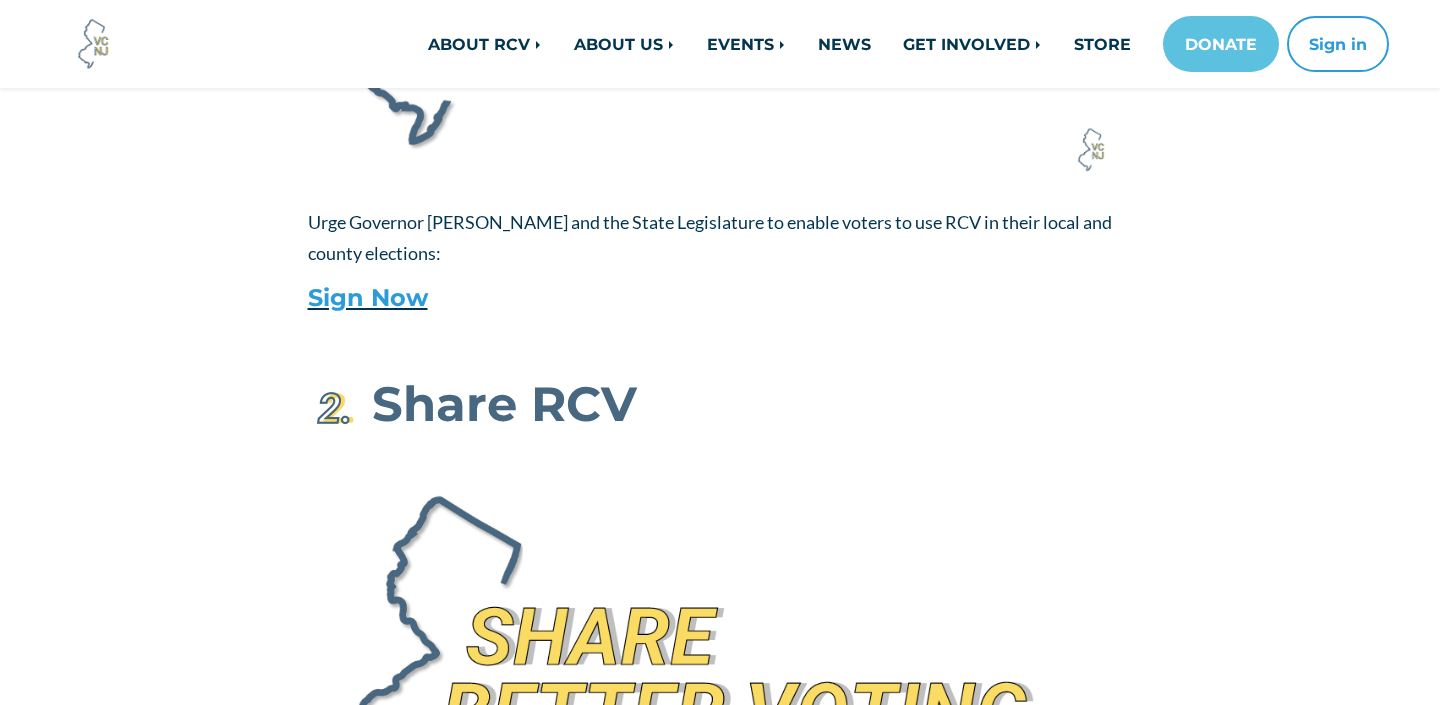 scroll, scrollTop: 1149, scrollLeft: 0, axis: vertical 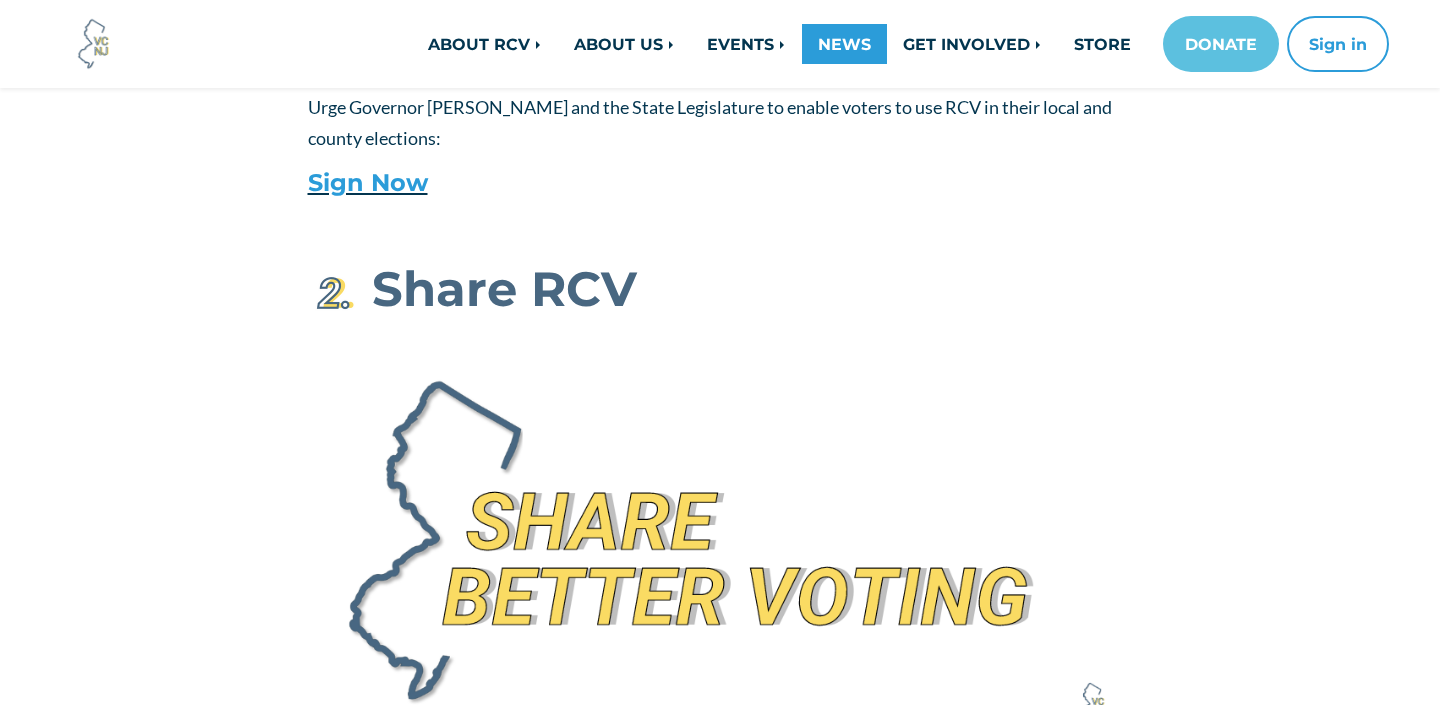 click on "NEWS" at bounding box center [844, 44] 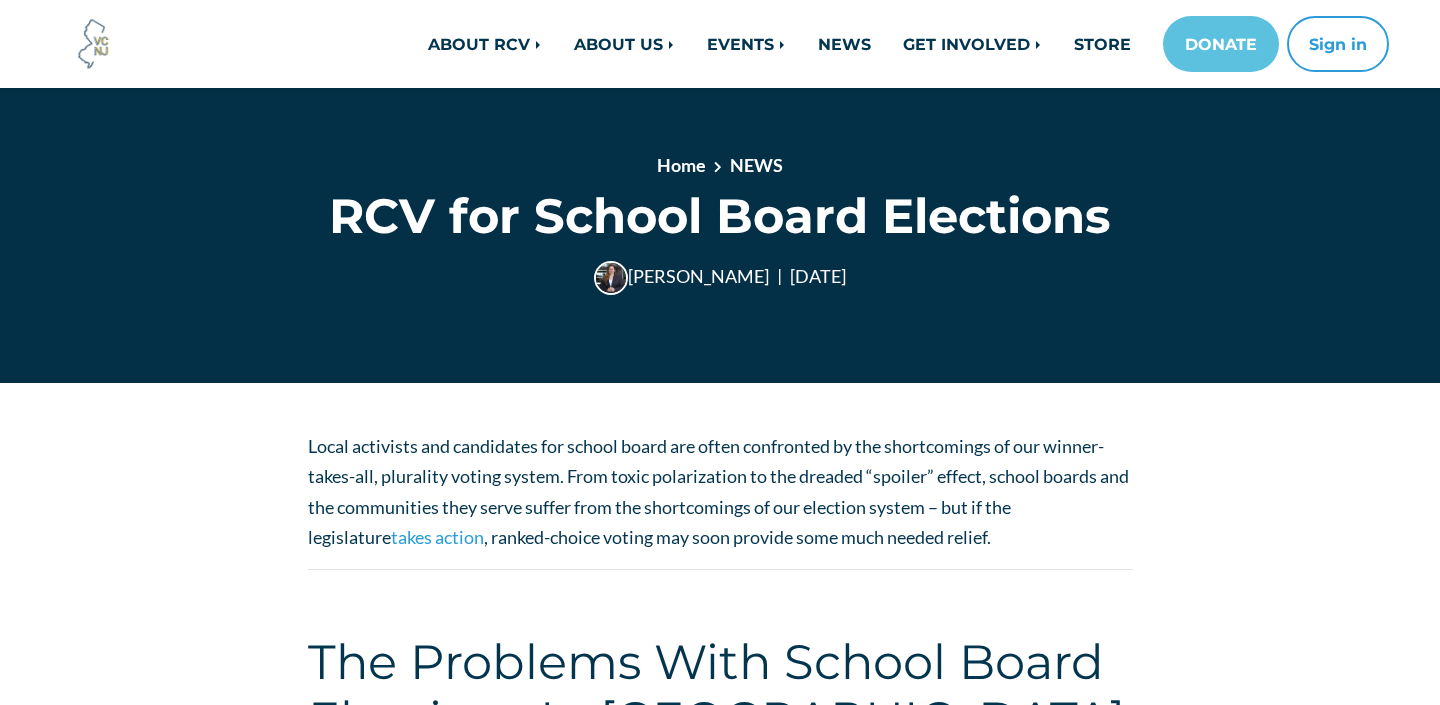scroll, scrollTop: 0, scrollLeft: 0, axis: both 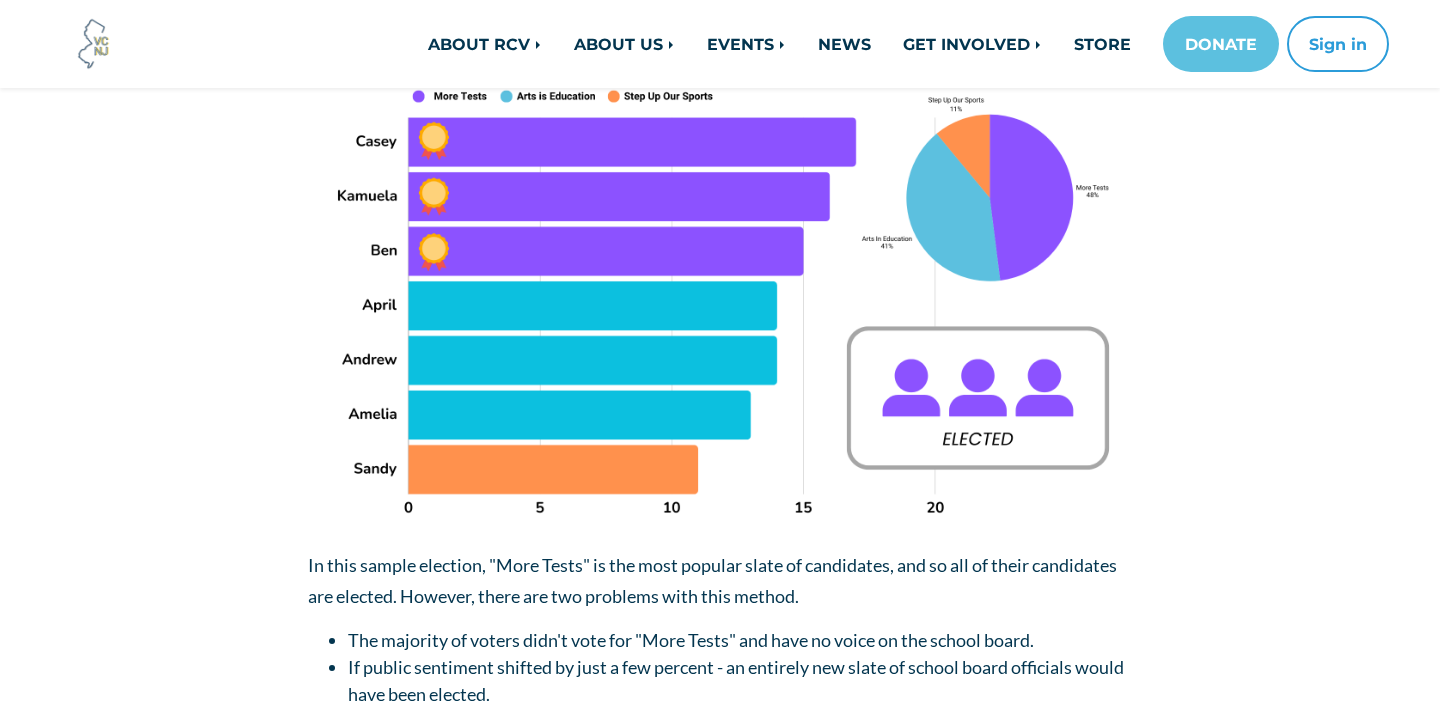 click at bounding box center [720, 302] 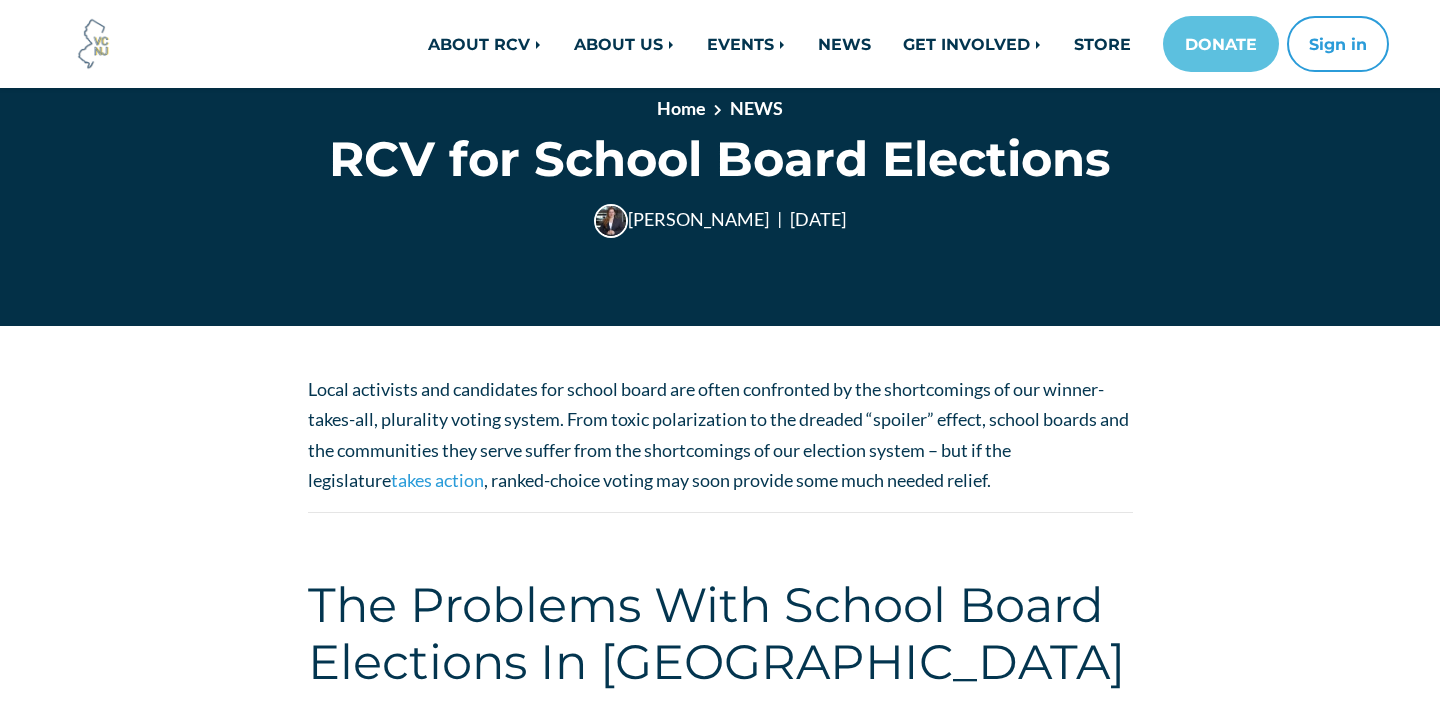 scroll, scrollTop: 0, scrollLeft: 0, axis: both 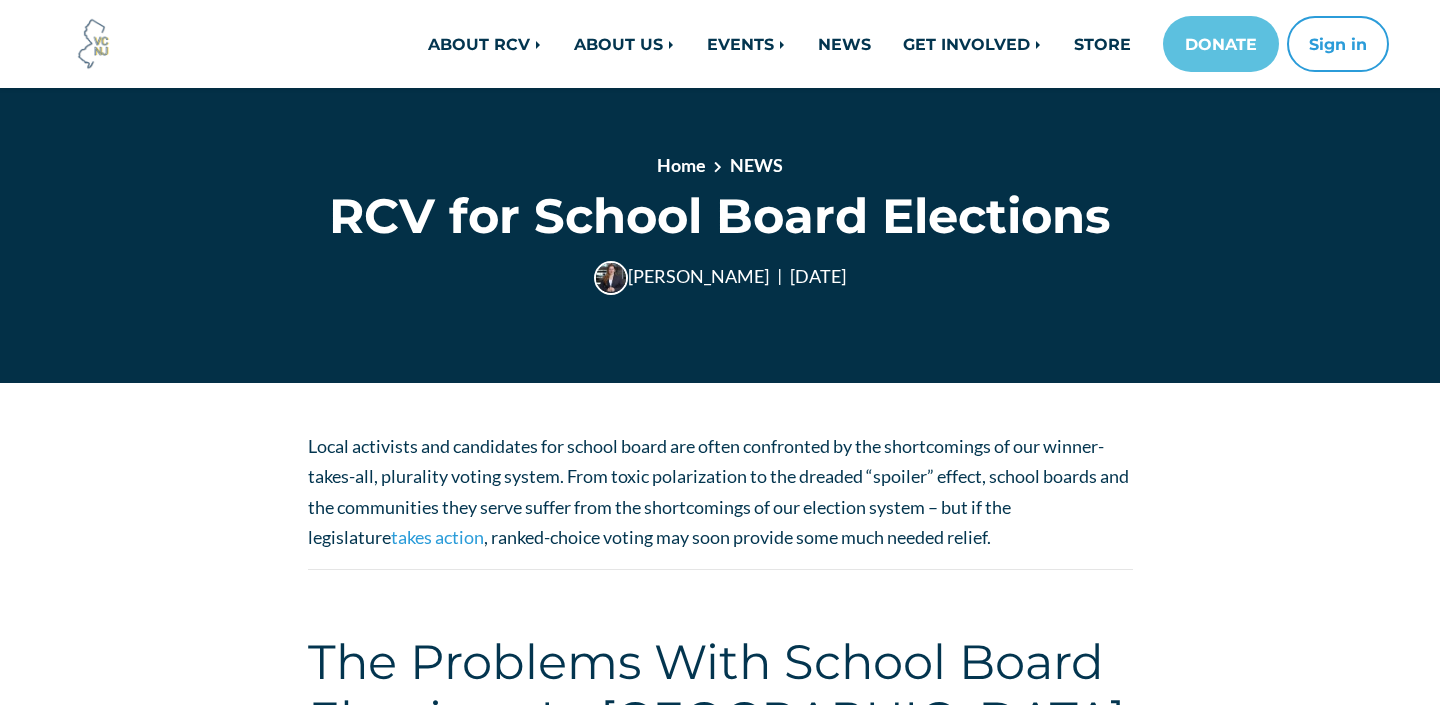 click on "Local activists and candidates for school board are often confronted by the shortcomings of our winner-takes-all, plurality voting system. From toxic polarization to the dreaded “spoiler” effect, school boards and the communities they serve suffer from the shortcomings of our election system – but if the legislature  takes action , ranked-choice voting may soon provide some much needed relief.
The Problems With School Board Elections In NJ
Vote Splitting & The "Seesaw Effect"
largest  share of votes wins, even if the majority of voters do not support those candidates.
Because of the vote splitting that is common in school board elections, and because our voting system generally elects one slate of candidates, small changes in public opinion can dramatically change the composition of the school board." at bounding box center [720, 2965] 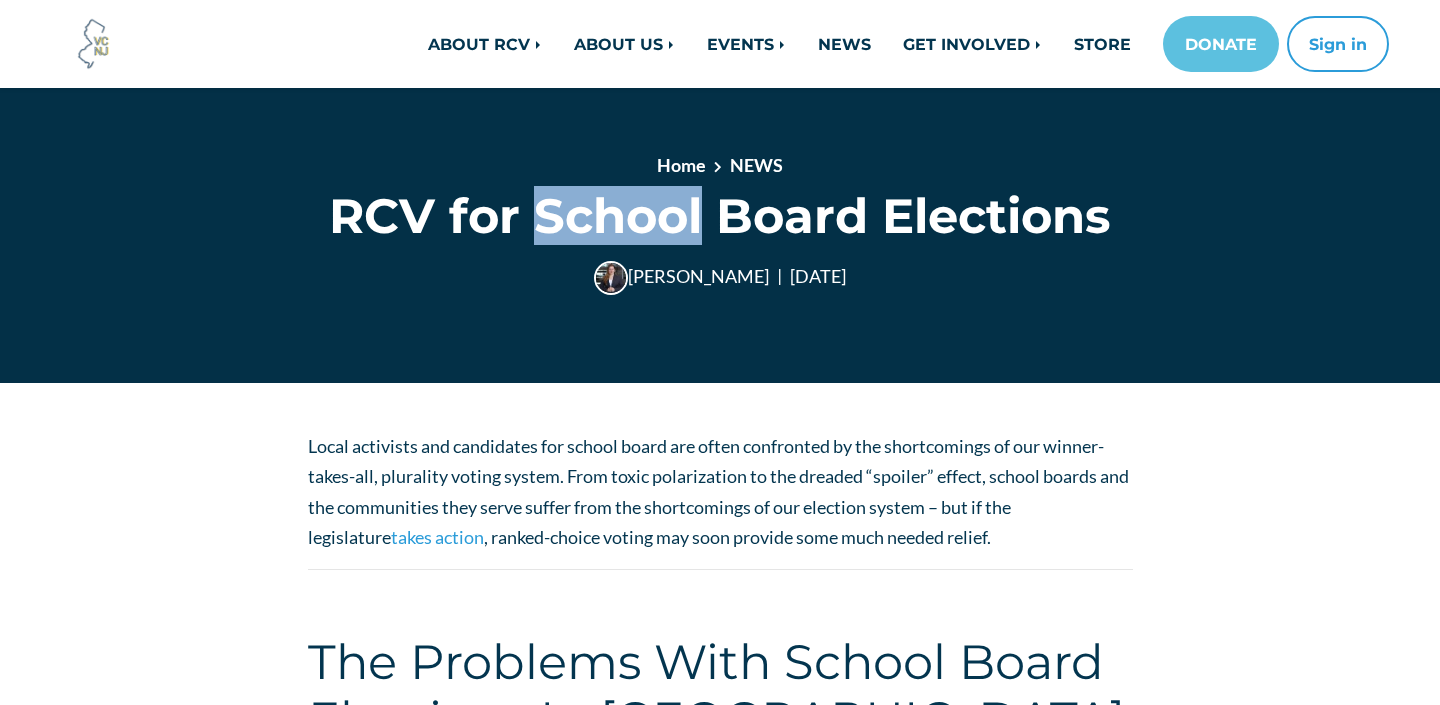 click on "RCV for School Board Elections" at bounding box center [720, 216] 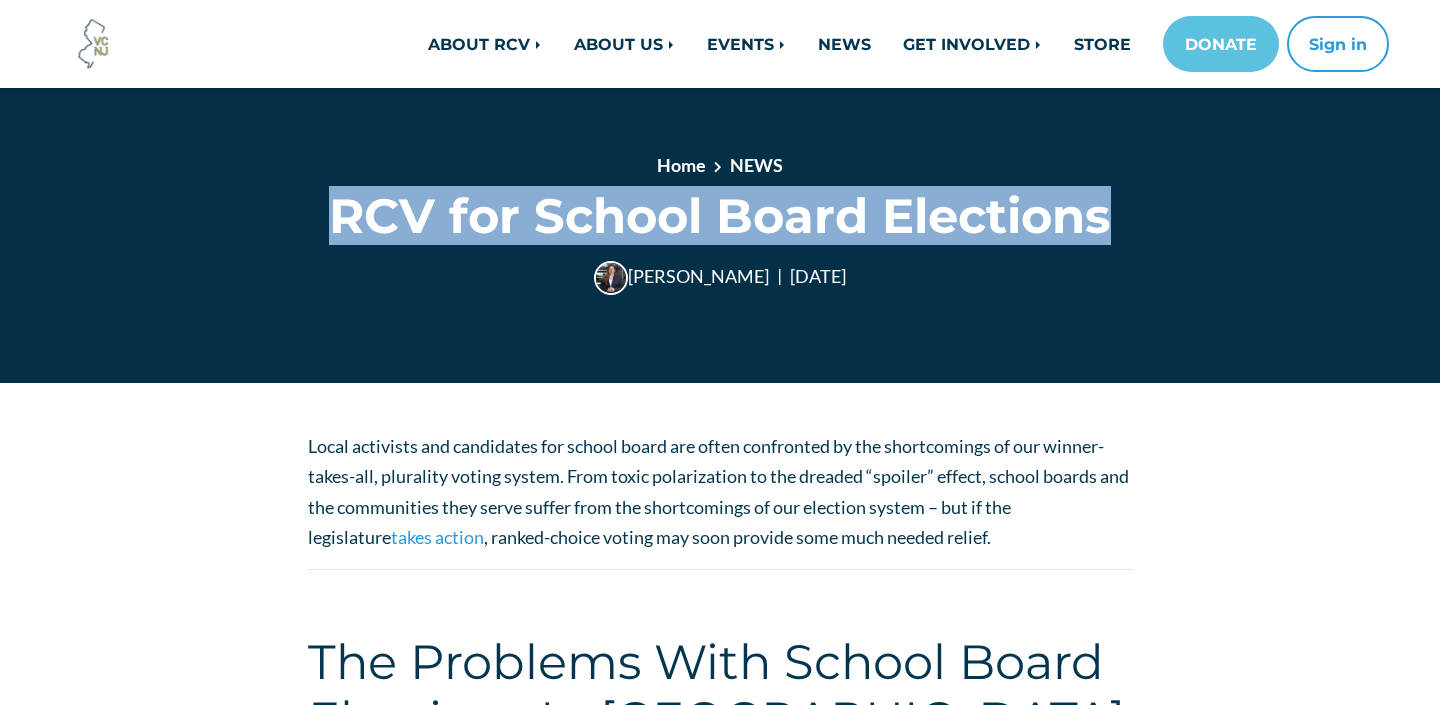 click on "RCV for School Board Elections" at bounding box center (720, 216) 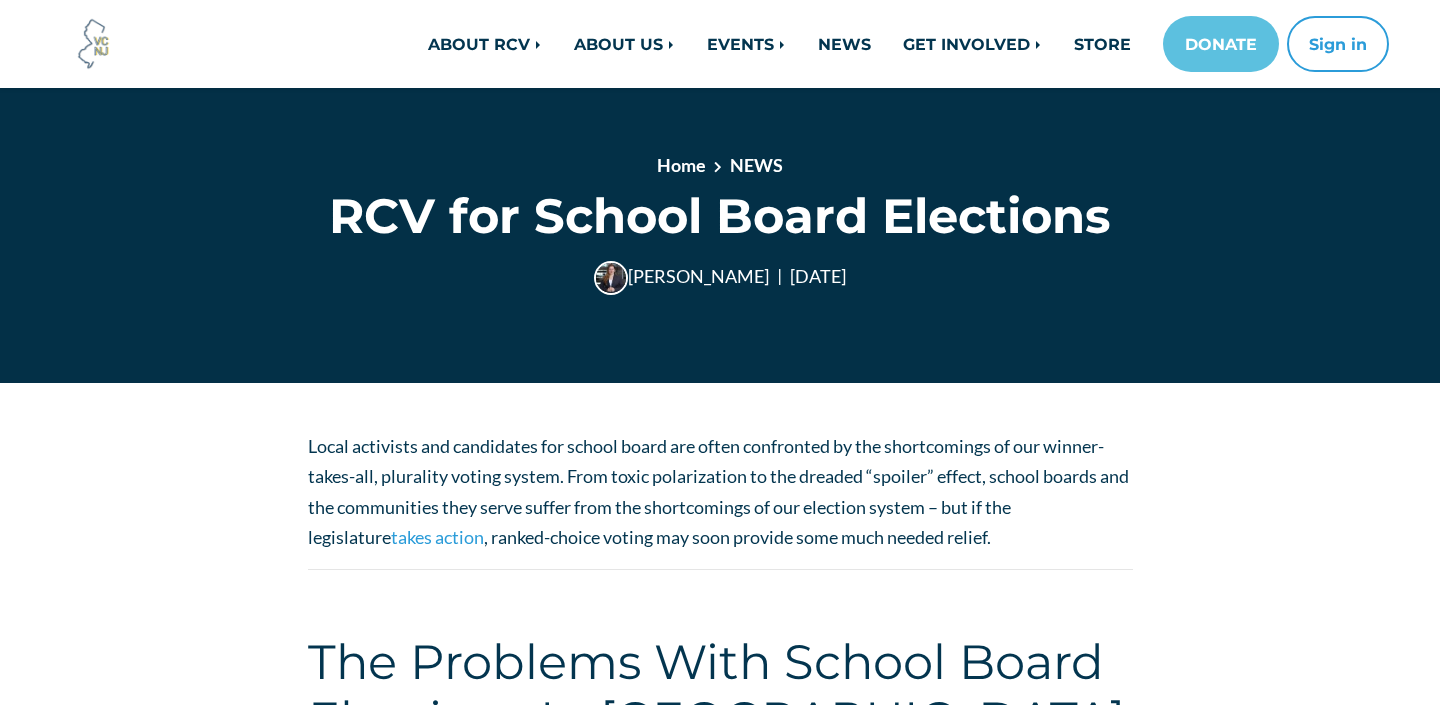 click on "Local activists and candidates for school board are often confronted by the shortcomings of our winner-takes-all, plurality voting system. From toxic polarization to the dreaded “spoiler” effect, school boards and the communities they serve suffer from the shortcomings of our election system – but if the legislature  takes action , ranked-choice voting may soon provide some much needed relief." at bounding box center (720, 492) 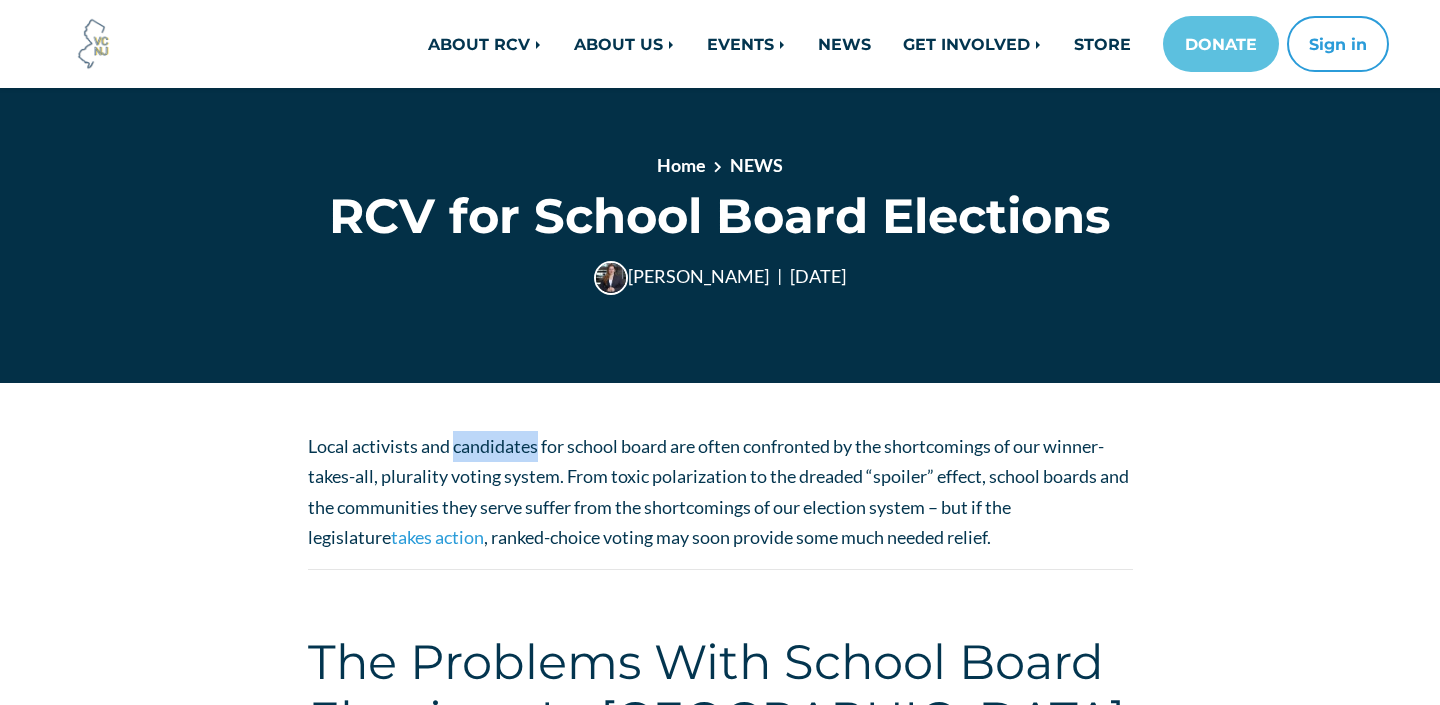 click on "Local activists and candidates for school board are often confronted by the shortcomings of our winner-takes-all, plurality voting system. From toxic polarization to the dreaded “spoiler” effect, school boards and the communities they serve suffer from the shortcomings of our election system – but if the legislature  takes action , ranked-choice voting may soon provide some much needed relief." at bounding box center [720, 492] 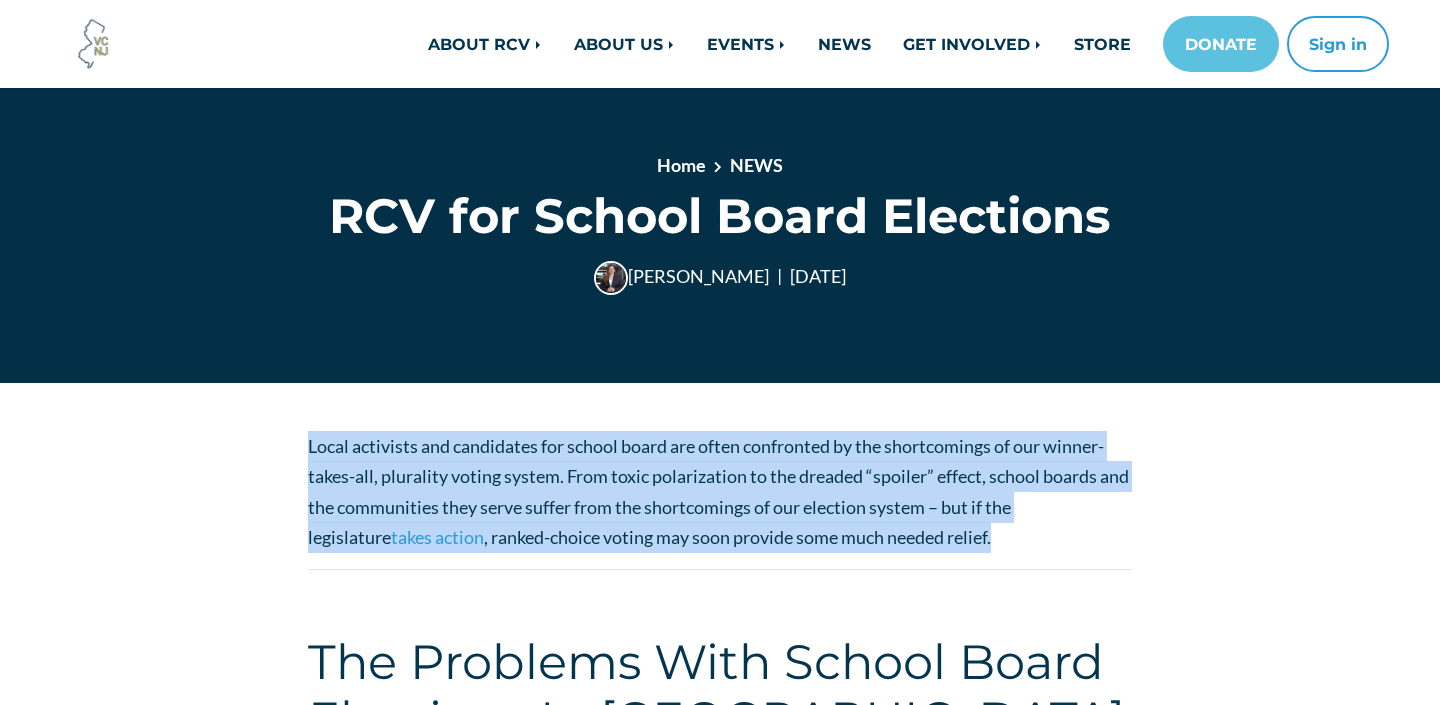 click on "Local activists and candidates for school board are often confronted by the shortcomings of our winner-takes-all, plurality voting system. From toxic polarization to the dreaded “spoiler” effect, school boards and the communities they serve suffer from the shortcomings of our election system – but if the legislature  takes action , ranked-choice voting may soon provide some much needed relief." at bounding box center [720, 492] 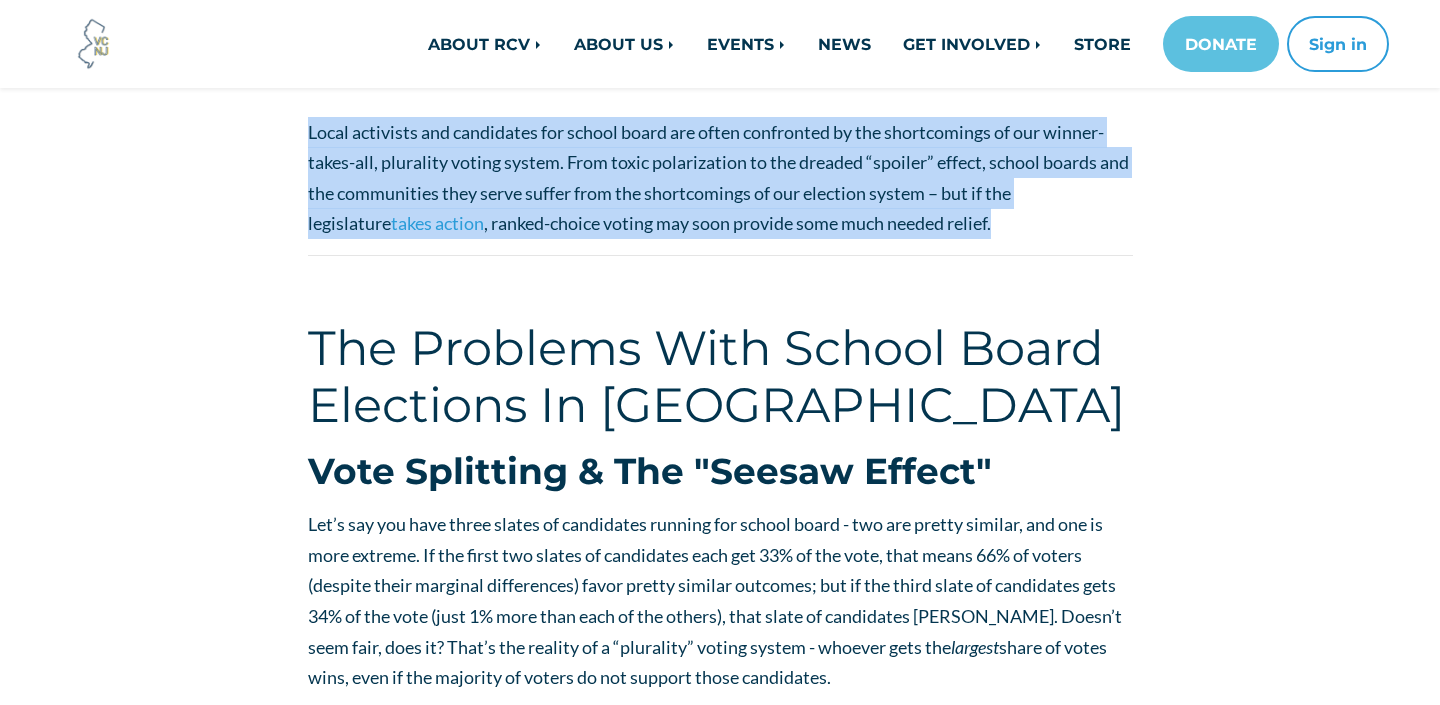 scroll, scrollTop: 526, scrollLeft: 0, axis: vertical 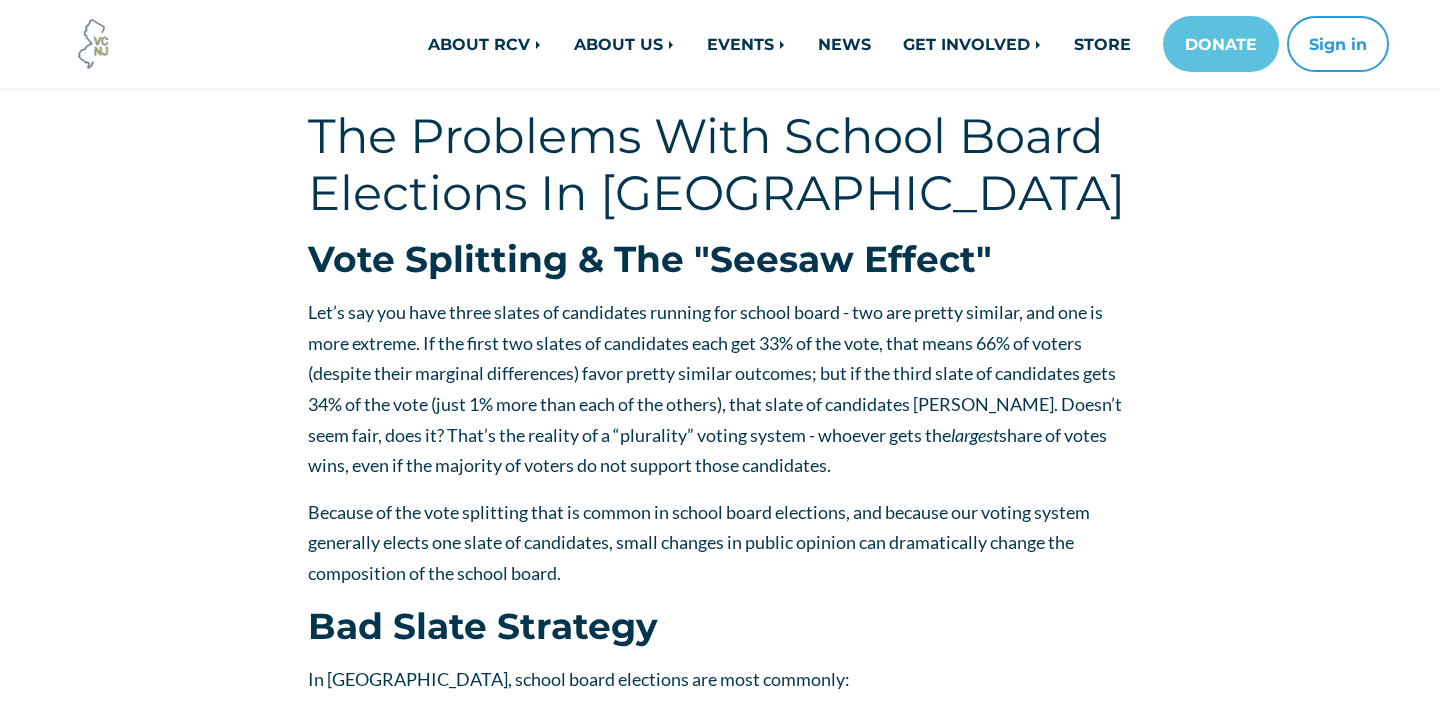 click on "Let’s say you have three slates of candidates running for school board - two are pretty similar, and one is more extreme. If the first two slates of candidates each get 33% of the vote, that means 66% of voters (despite their marginal differences) favor pretty similar outcomes; but if the third slate of candidates gets 34% of the vote (just 1% more than each of the others), that slate of candidates will win. Doesn’t seem fair, does it? That’s the reality of a “plurality” voting system - whoever gets the" at bounding box center (715, 373) 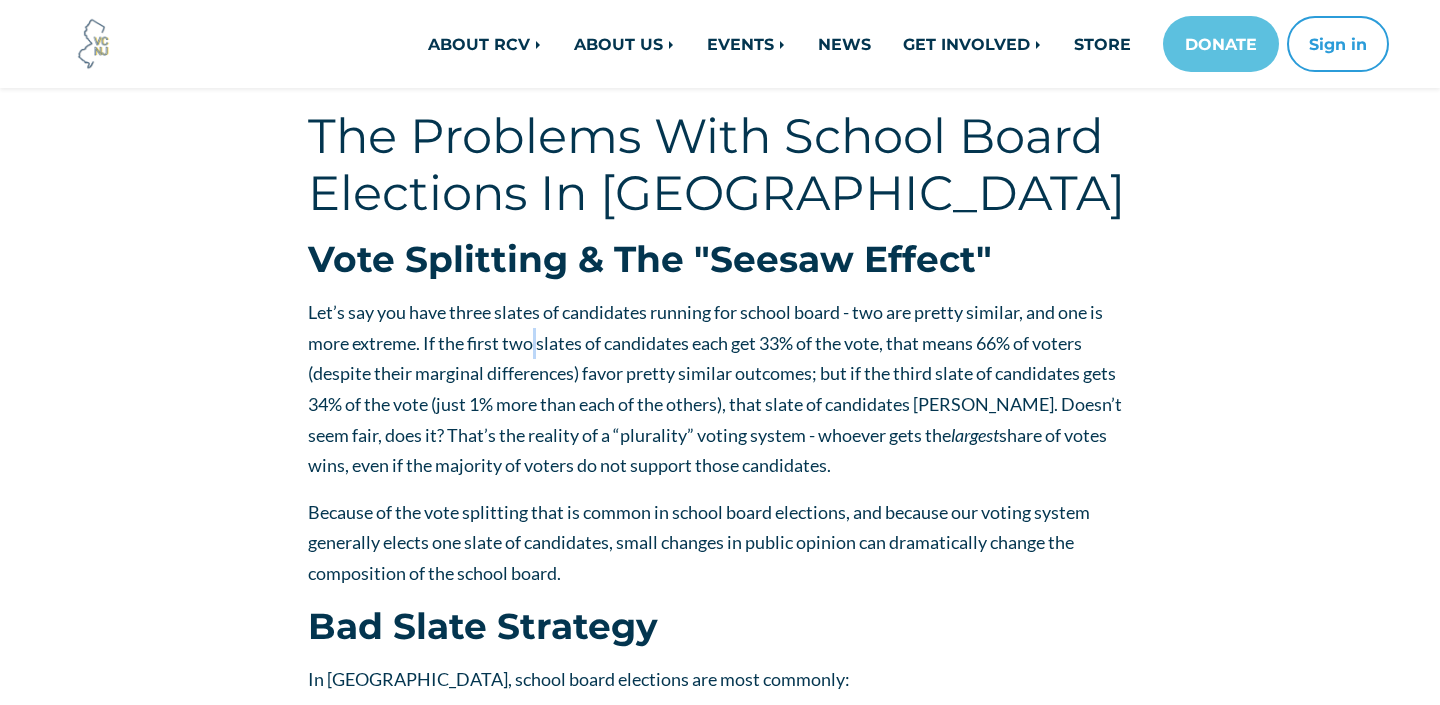 click on "Let’s say you have three slates of candidates running for school board - two are pretty similar, and one is more extreme. If the first two slates of candidates each get 33% of the vote, that means 66% of voters (despite their marginal differences) favor pretty similar outcomes; but if the third slate of candidates gets 34% of the vote (just 1% more than each of the others), that slate of candidates will win. Doesn’t seem fair, does it? That’s the reality of a “plurality” voting system - whoever gets the" at bounding box center (715, 373) 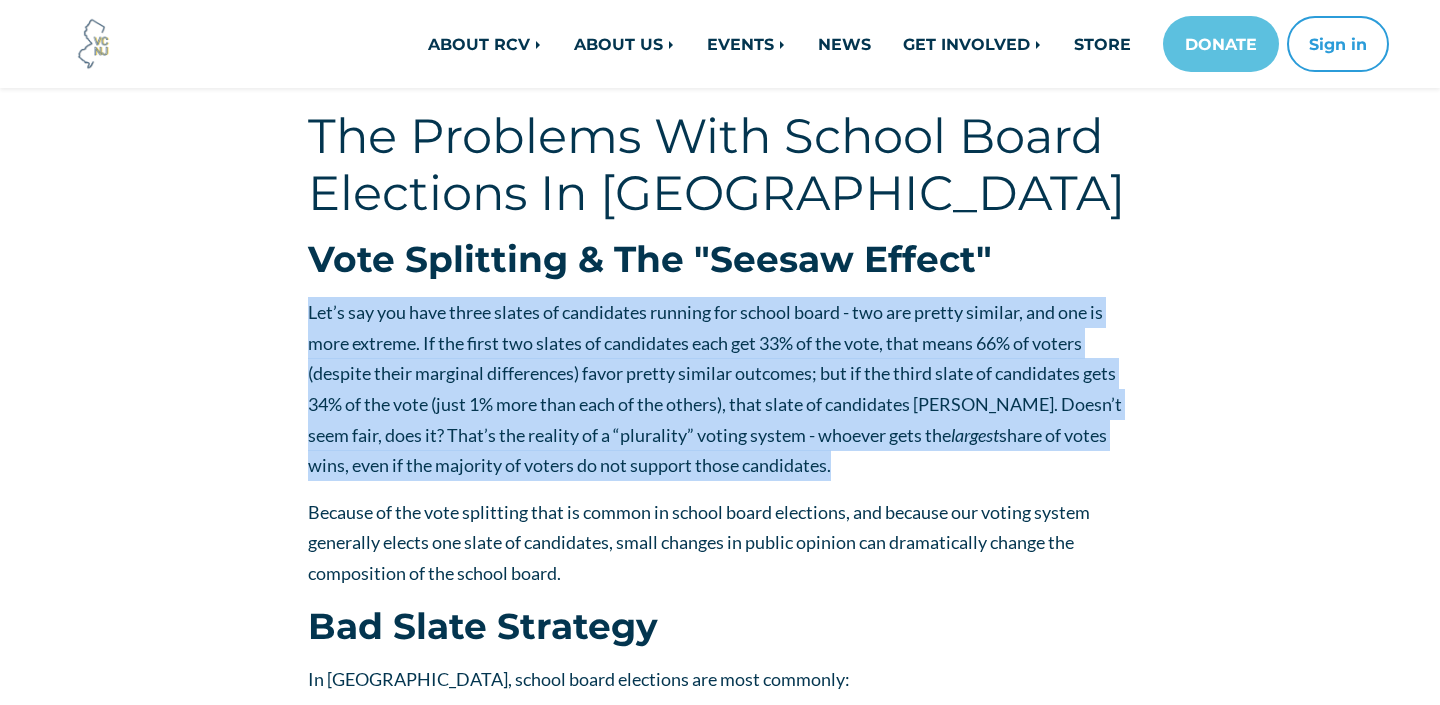 click on "Let’s say you have three slates of candidates running for school board - two are pretty similar, and one is more extreme. If the first two slates of candidates each get 33% of the vote, that means 66% of voters (despite their marginal differences) favor pretty similar outcomes; but if the third slate of candidates gets 34% of the vote (just 1% more than each of the others), that slate of candidates will win. Doesn’t seem fair, does it? That’s the reality of a “plurality” voting system - whoever gets the" at bounding box center [715, 373] 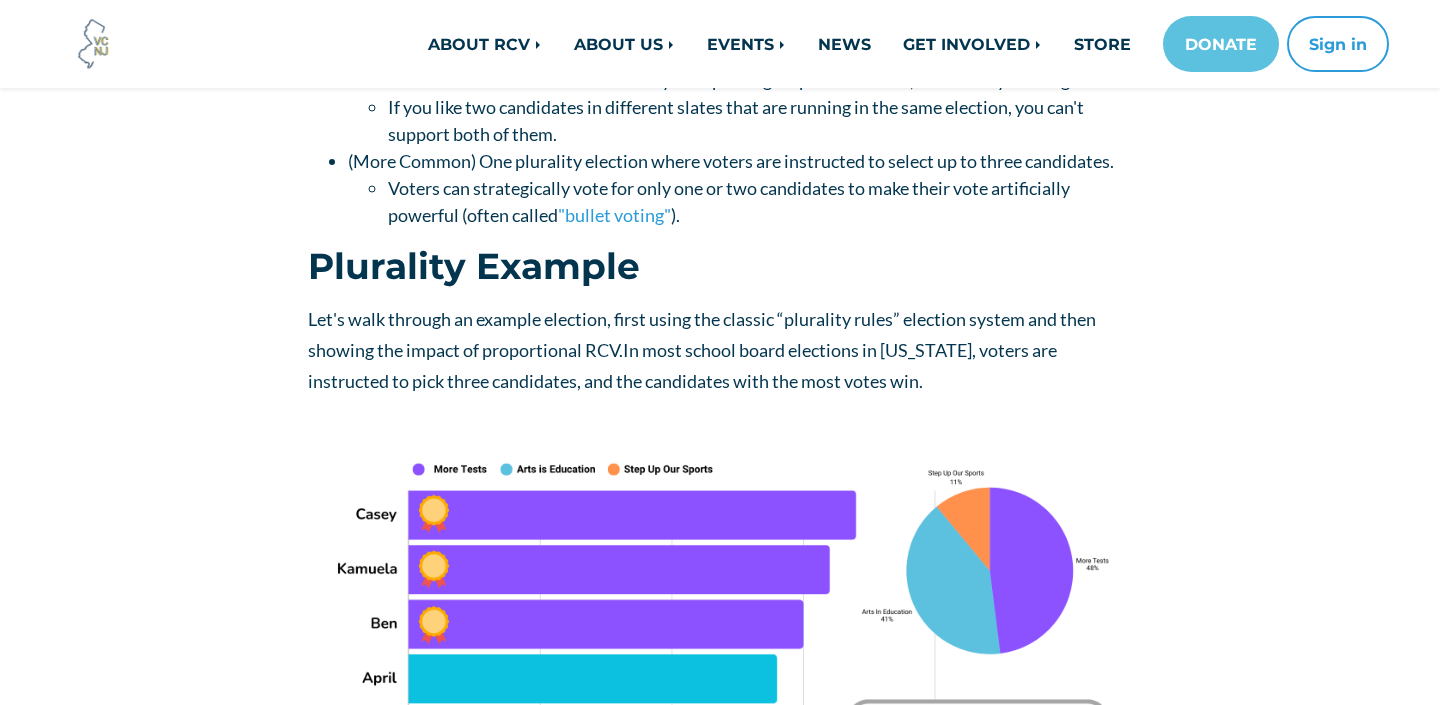 scroll, scrollTop: 1243, scrollLeft: 0, axis: vertical 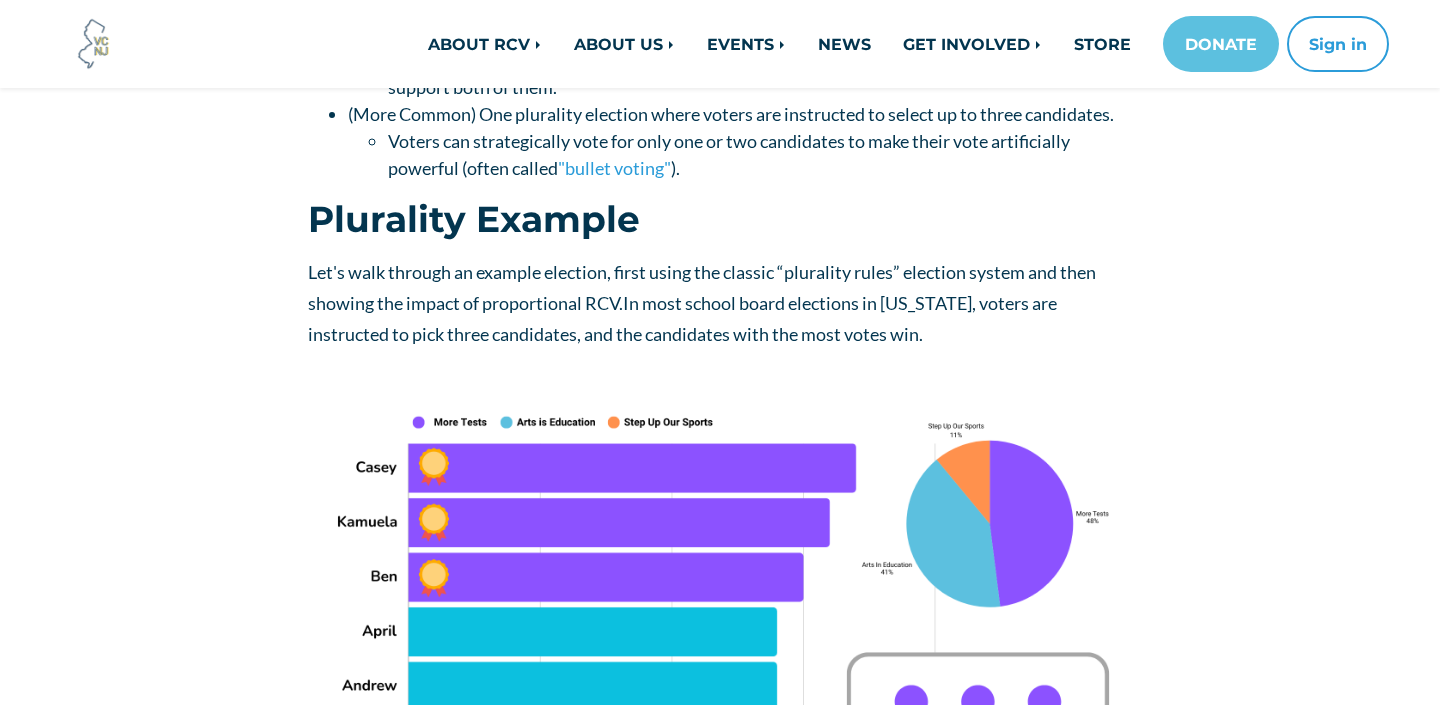 click on "Let's walk through an example election, first using the classic “plurality rules” election system and then showing the impact of proportional RCV.  In most school board elections in New Jersey, voters are instructed to pick three candidates, and the candidates with the most votes win." at bounding box center (720, 303) 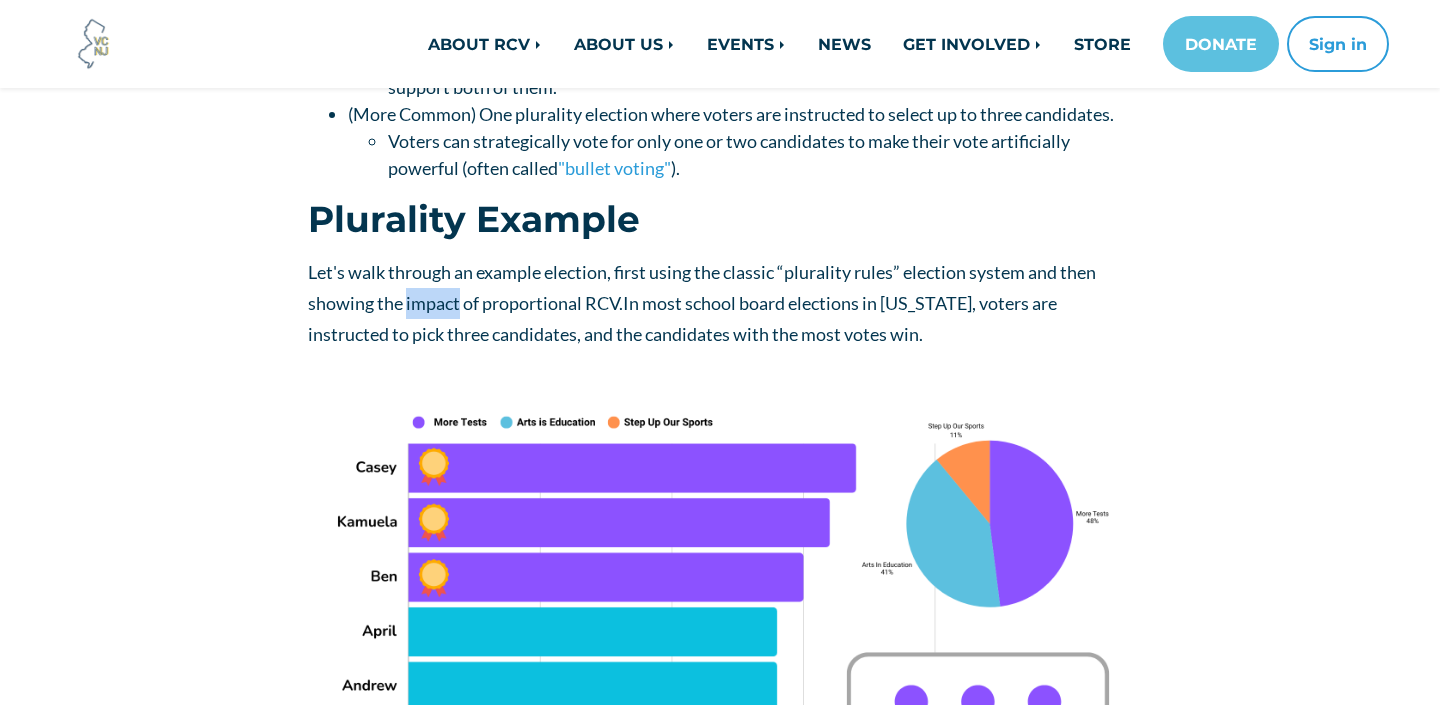click on "Let's walk through an example election, first using the classic “plurality rules” election system and then showing the impact of proportional RCV.  In most school board elections in New Jersey, voters are instructed to pick three candidates, and the candidates with the most votes win." at bounding box center (720, 303) 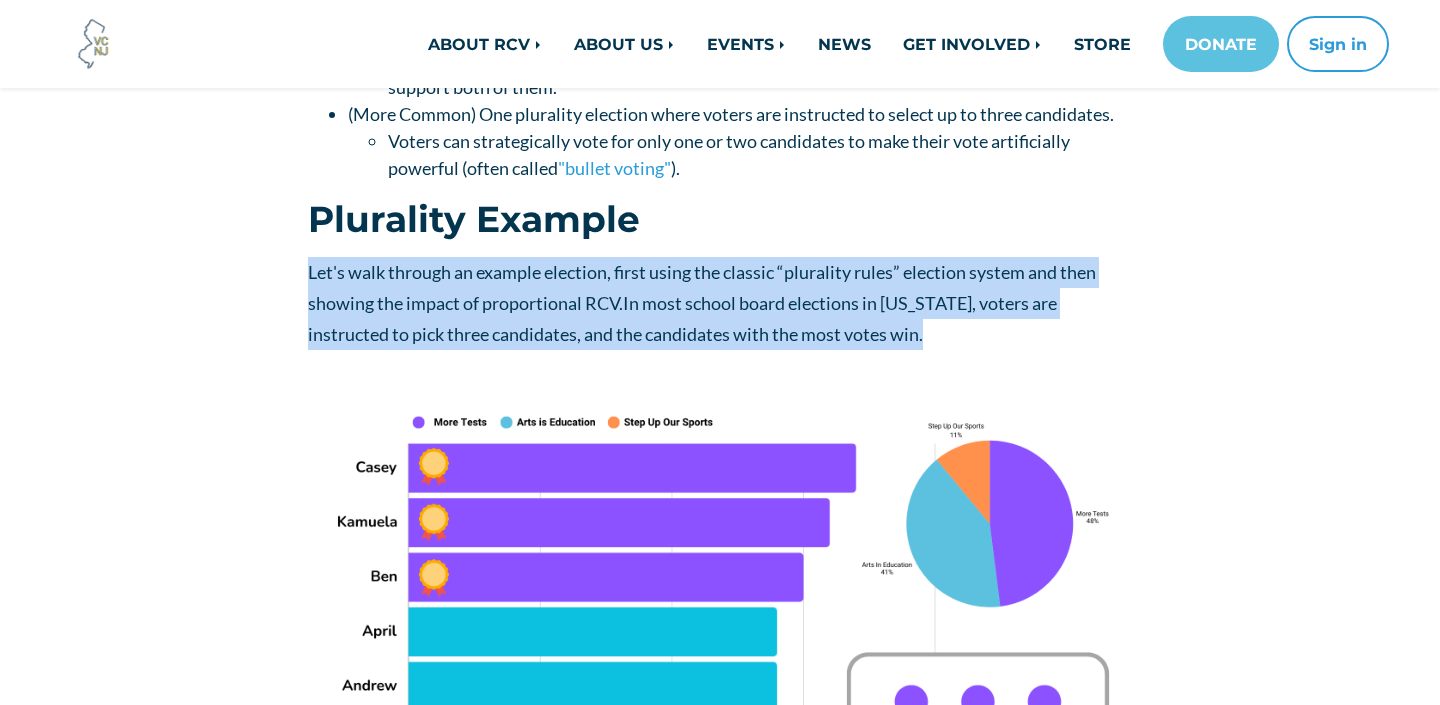 click on "Let's walk through an example election, first using the classic “plurality rules” election system and then showing the impact of proportional RCV.  In most school board elections in New Jersey, voters are instructed to pick three candidates, and the candidates with the most votes win." at bounding box center [720, 303] 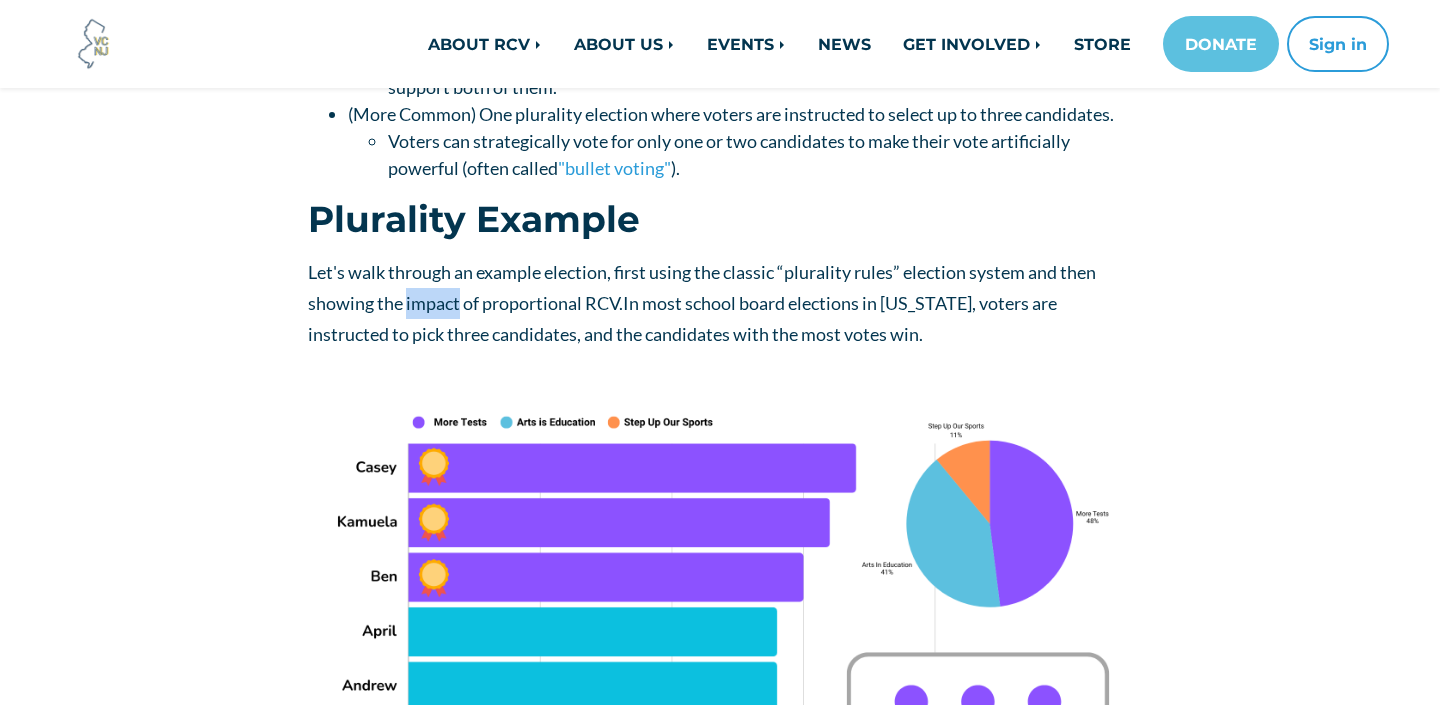 click on "Let's walk through an example election, first using the classic “plurality rules” election system and then showing the impact of proportional RCV.  In most school board elections in New Jersey, voters are instructed to pick three candidates, and the candidates with the most votes win." at bounding box center (720, 303) 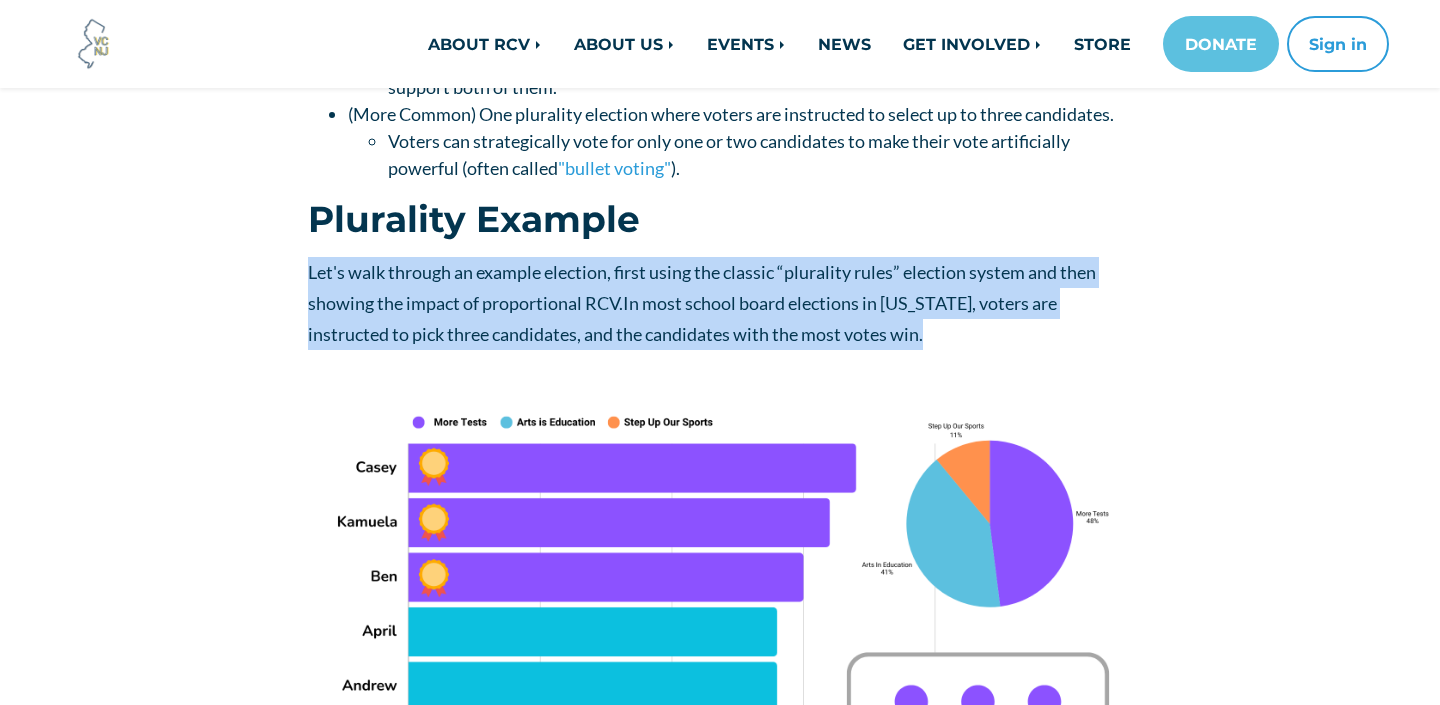 click on "Let's walk through an example election, first using the classic “plurality rules” election system and then showing the impact of proportional RCV.  In most school board elections in New Jersey, voters are instructed to pick three candidates, and the candidates with the most votes win." at bounding box center [720, 303] 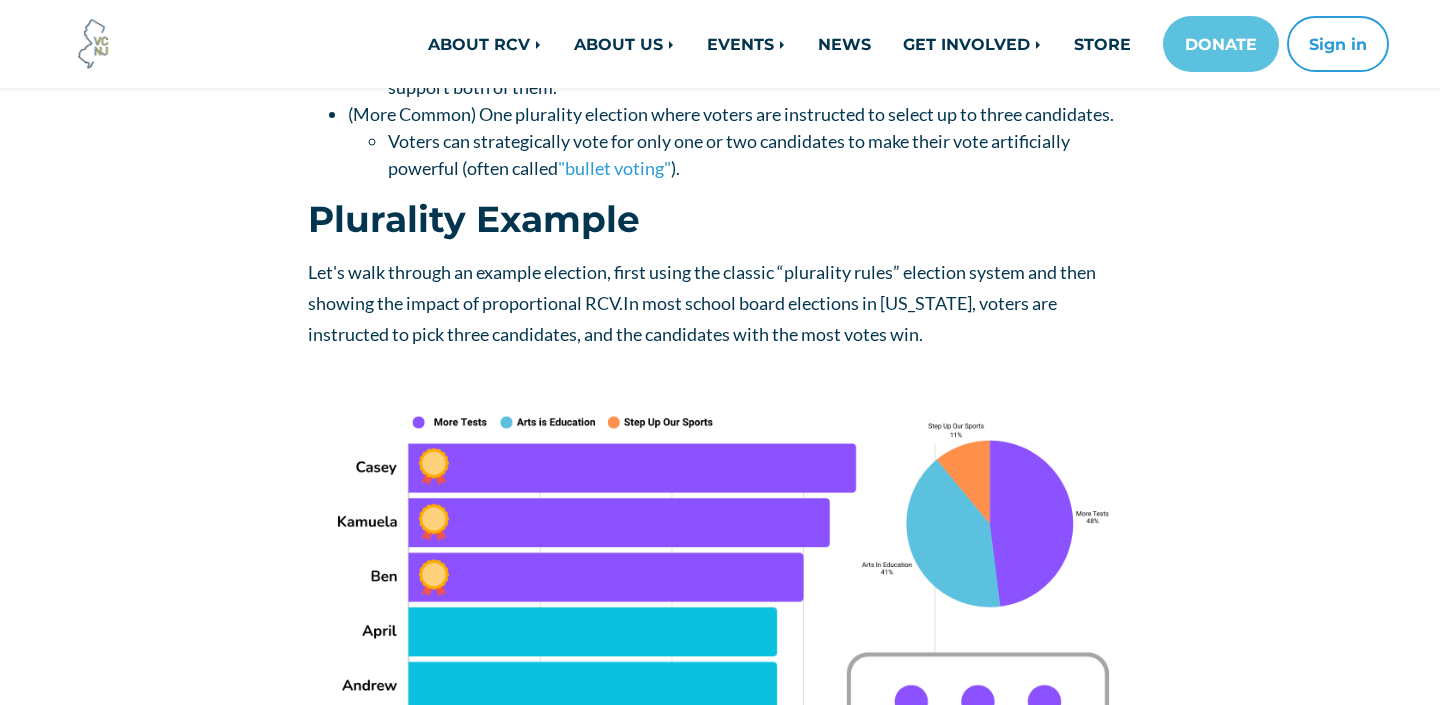 click on "Let's walk through an example election, first using the classic “plurality rules” election system and then showing the impact of proportional RCV.  In most school board elections in New Jersey, voters are instructed to pick three candidates, and the candidates with the most votes win." at bounding box center [720, 303] 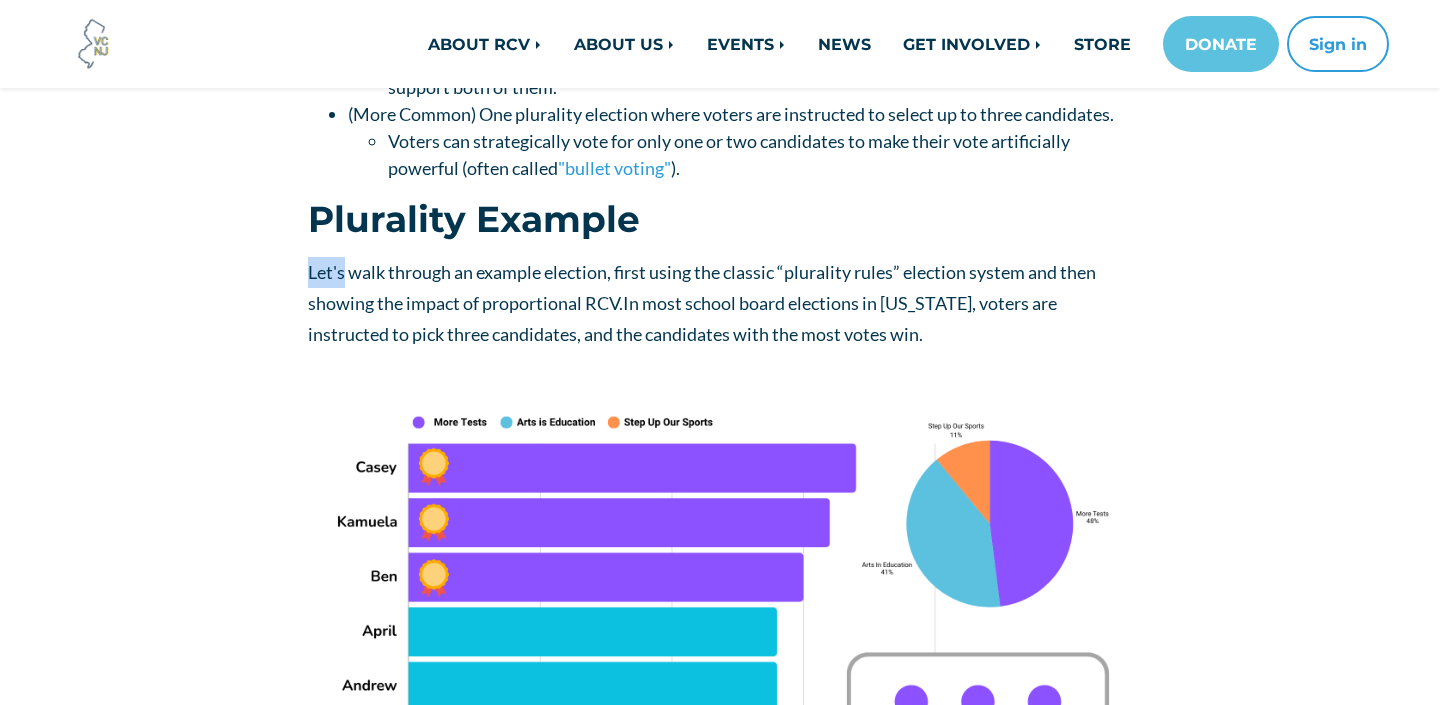 click on "Local activists and candidates for school board are often confronted by the shortcomings of our winner-takes-all, plurality voting system. From toxic polarization to the dreaded “spoiler” effect, school boards and the communities they serve suffer from the shortcomings of our election system – but if the legislature  takes action , ranked-choice voting may soon provide some much needed relief.
The Problems With School Board Elections In NJ
Vote Splitting & The "Seesaw Effect"
Let’s say you have three slates of candidates running for school board - two are pretty similar, and one is more extreme. If the first two slates of candidates each get 33% of the vote, that means 66% of voters (despite their marginal differences) favor pretty similar outcomes; but if the third slate of candidates gets 34% of the vote (just 1% more than each of the others), that slate of candidates will win. Doesn’t seem fair, does it? That’s the reality of a “plurality” voting system - whoever gets the" at bounding box center (720, 1579) 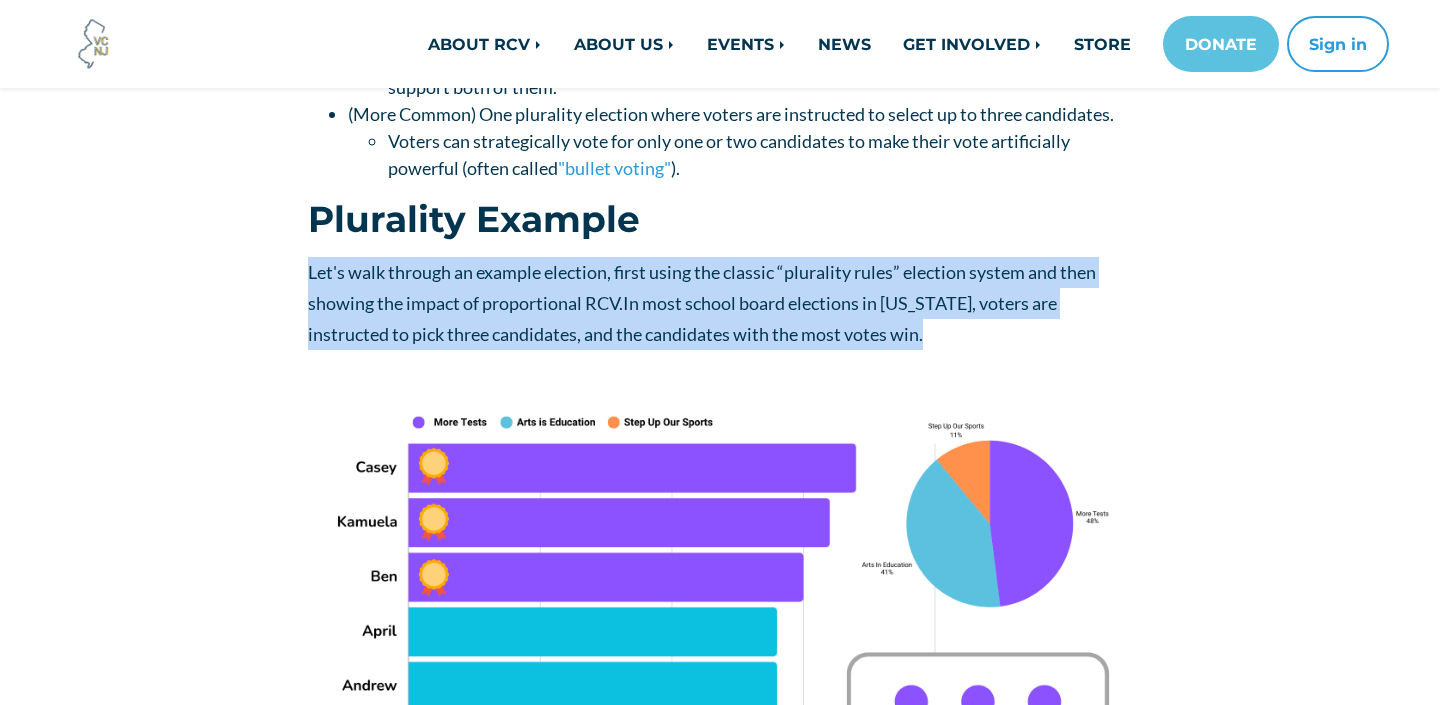 click on "Local activists and candidates for school board are often confronted by the shortcomings of our winner-takes-all, plurality voting system. From toxic polarization to the dreaded “spoiler” effect, school boards and the communities they serve suffer from the shortcomings of our election system – but if the legislature  takes action , ranked-choice voting may soon provide some much needed relief.
The Problems With School Board Elections In NJ
Vote Splitting & The "Seesaw Effect"
Let’s say you have three slates of candidates running for school board - two are pretty similar, and one is more extreme. If the first two slates of candidates each get 33% of the vote, that means 66% of voters (despite their marginal differences) favor pretty similar outcomes; but if the third slate of candidates gets 34% of the vote (just 1% more than each of the others), that slate of candidates will win. Doesn’t seem fair, does it? That’s the reality of a “plurality” voting system - whoever gets the" at bounding box center (720, 1579) 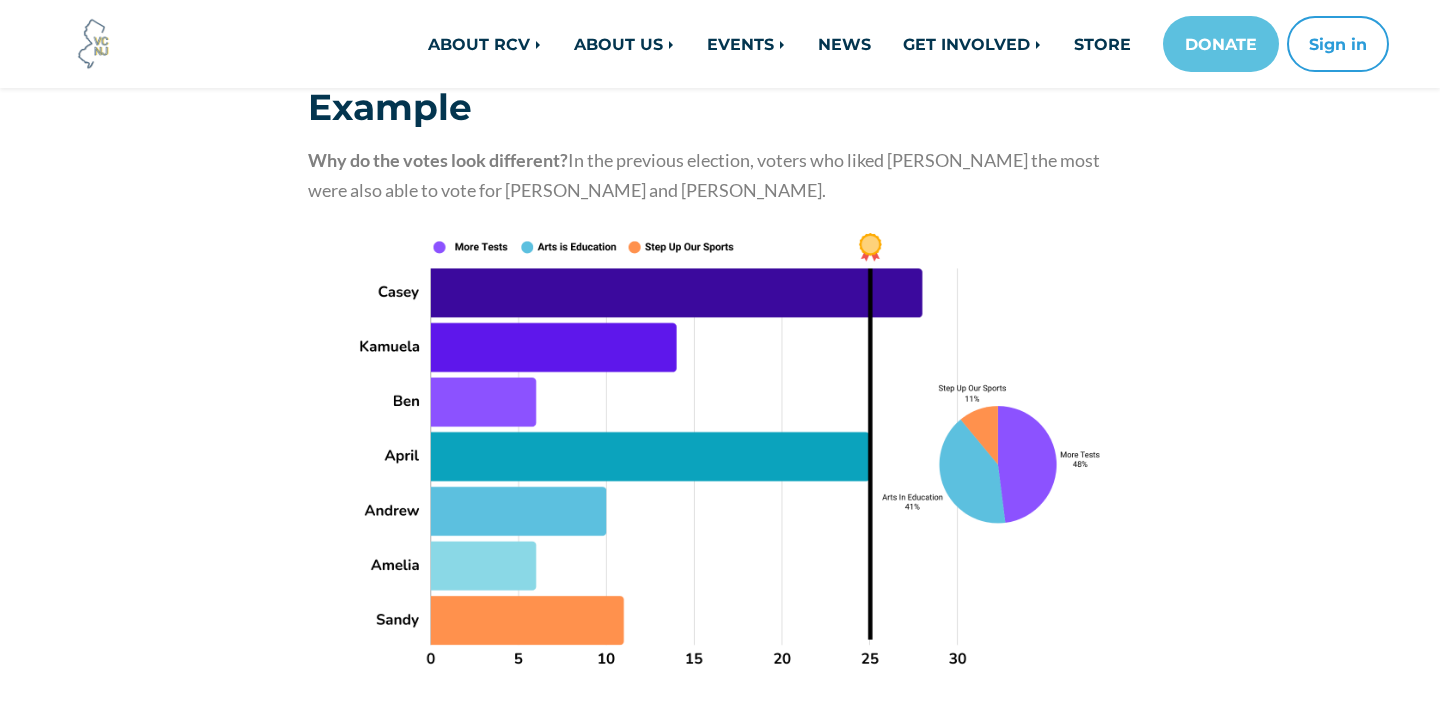 scroll, scrollTop: 2998, scrollLeft: 0, axis: vertical 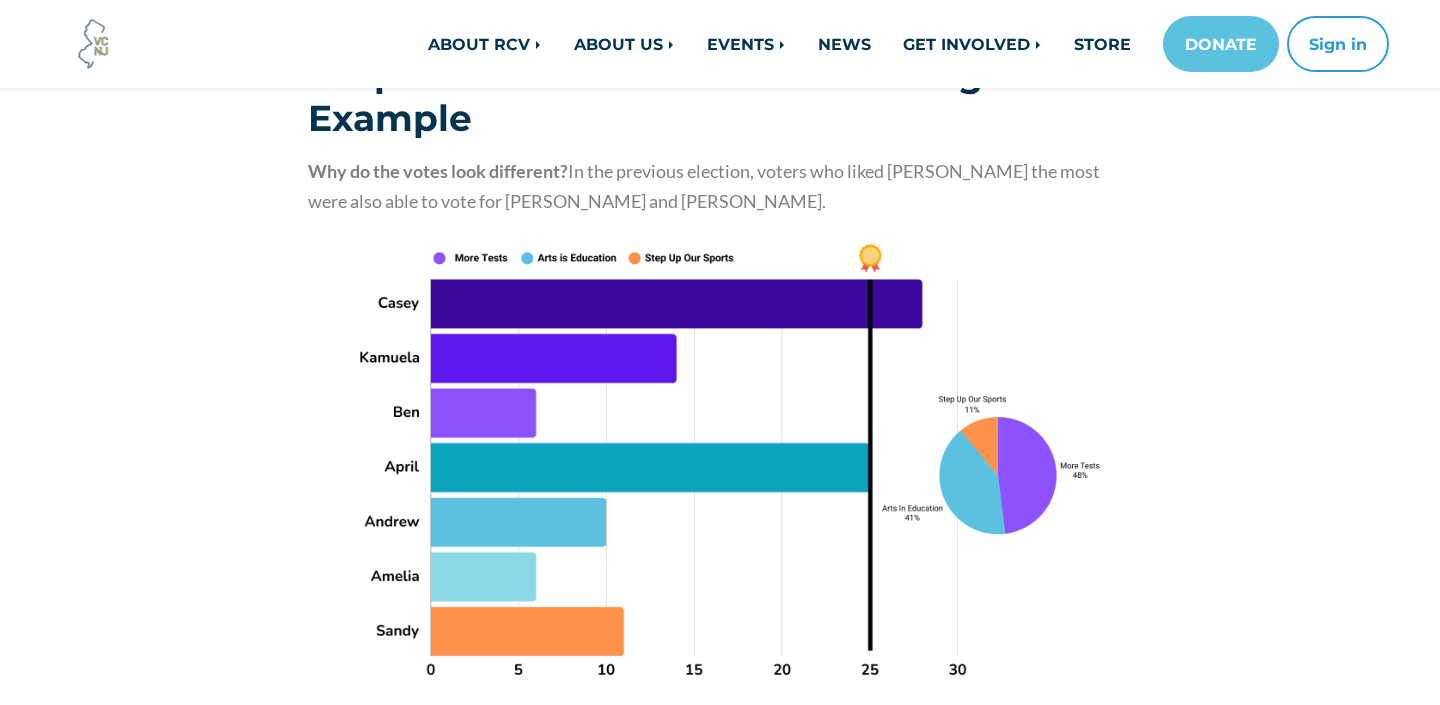 click on "Why do the votes look different?  In the previous election, voters who liked Casey the most were also able to vote for Kamuela and Ben." at bounding box center [704, 186] 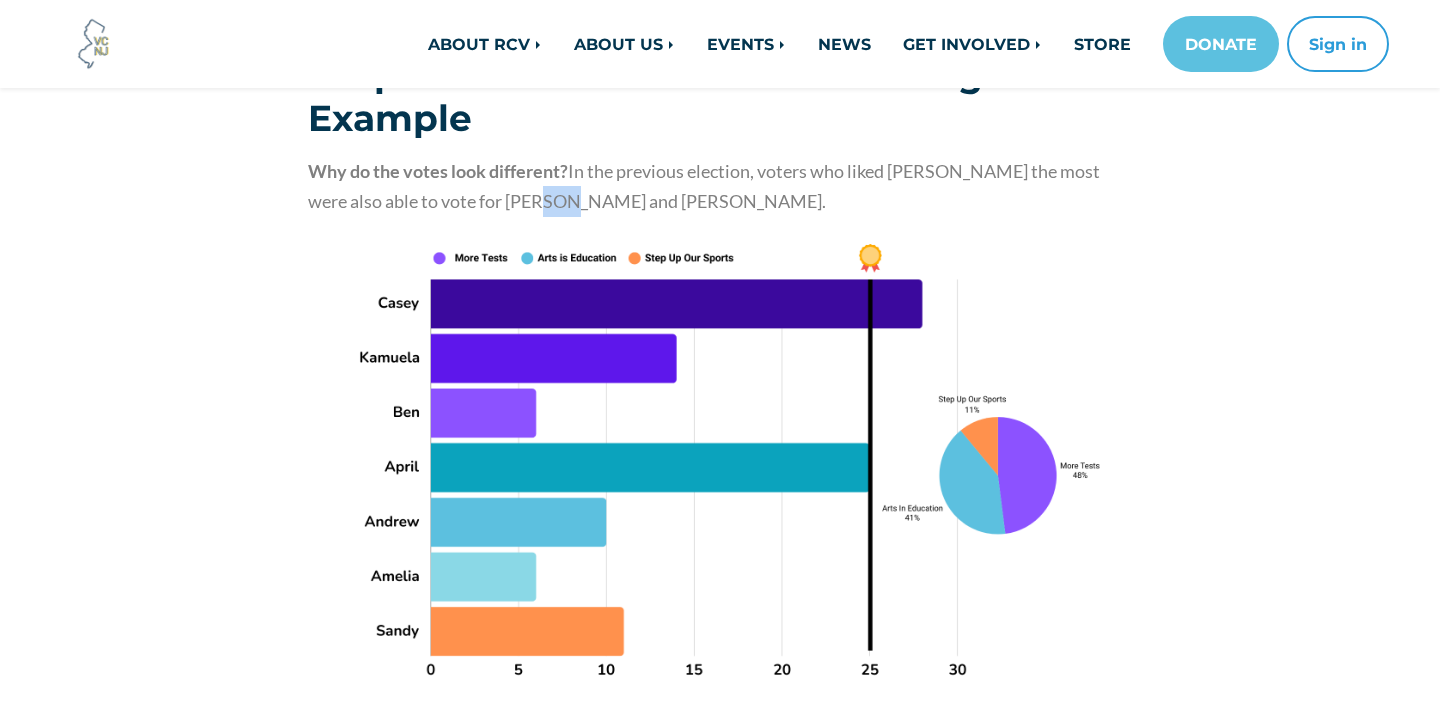 click on "Why do the votes look different?  In the previous election, voters who liked Casey the most were also able to vote for Kamuela and Ben." at bounding box center [704, 186] 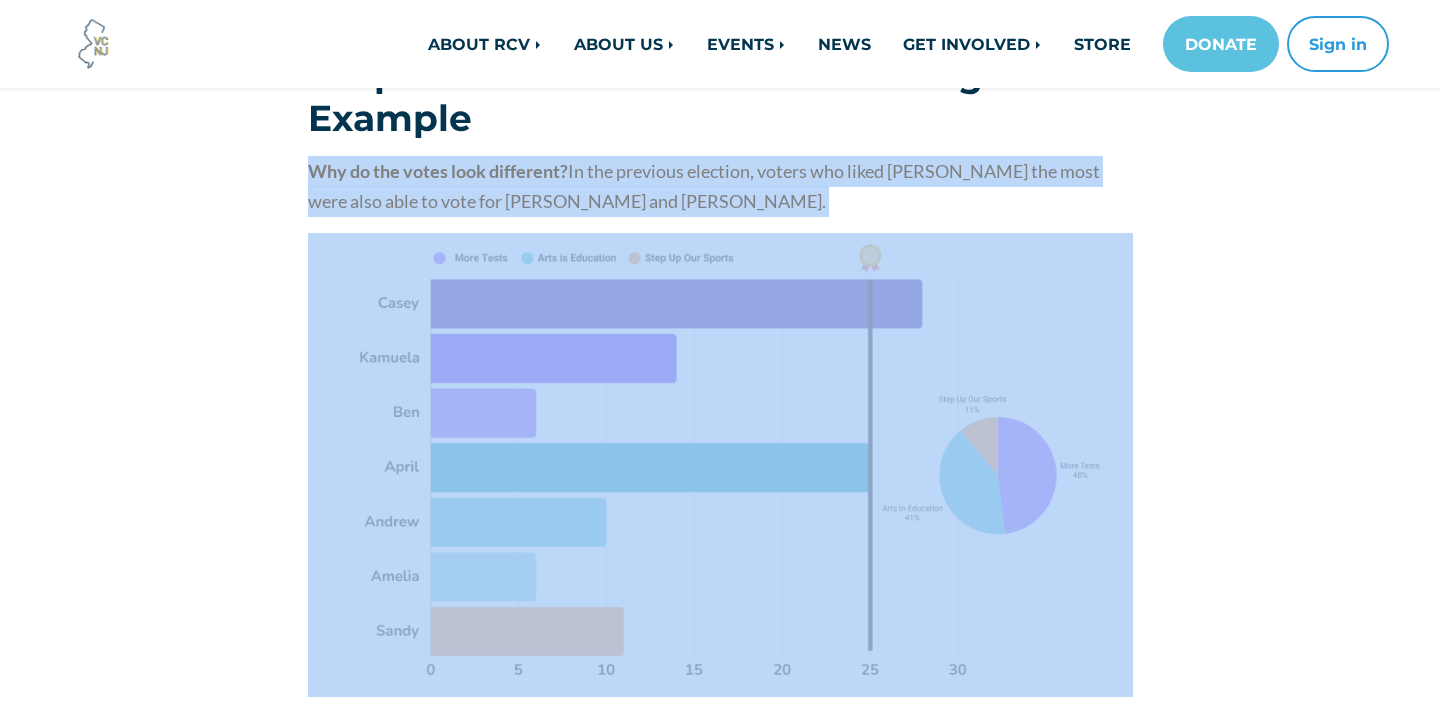 click on "Why do the votes look different?  In the previous election, voters who liked Casey the most were also able to vote for Kamuela and Ben." at bounding box center [704, 186] 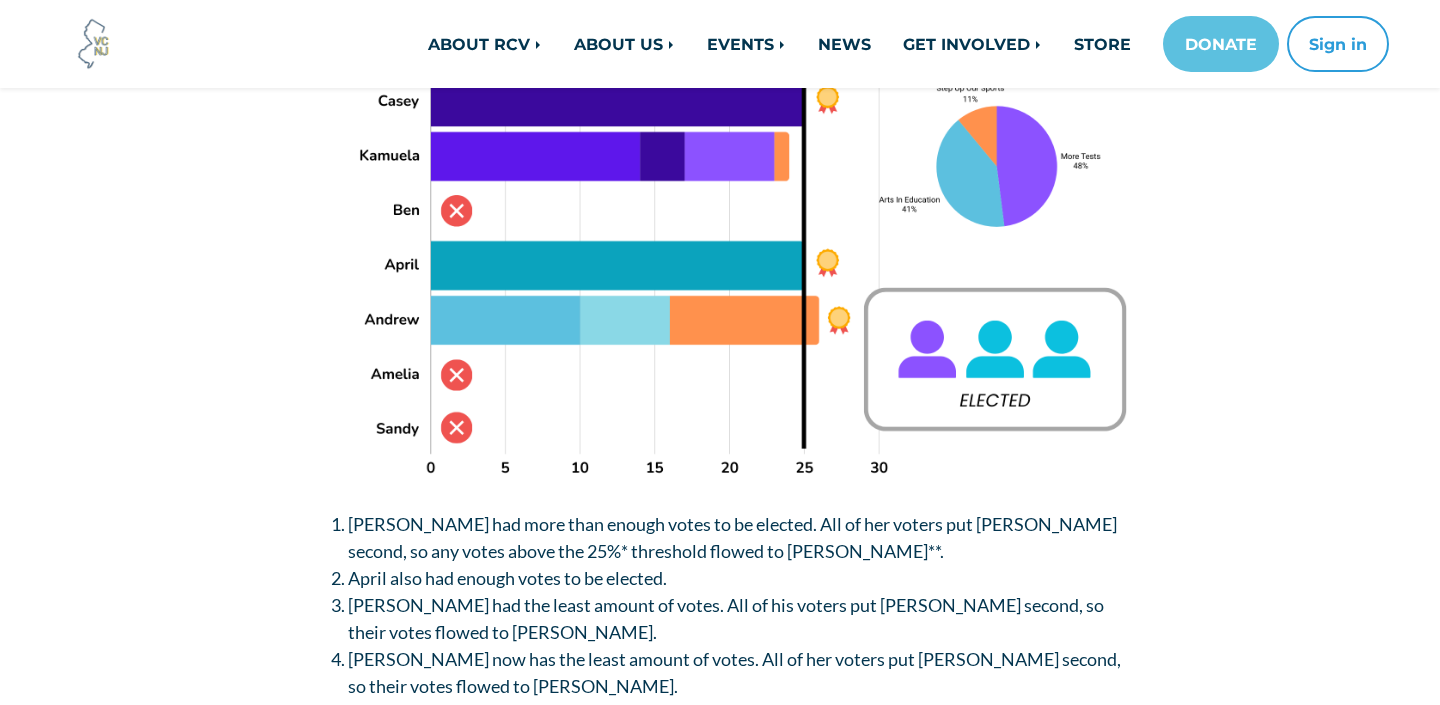 scroll, scrollTop: 3682, scrollLeft: 0, axis: vertical 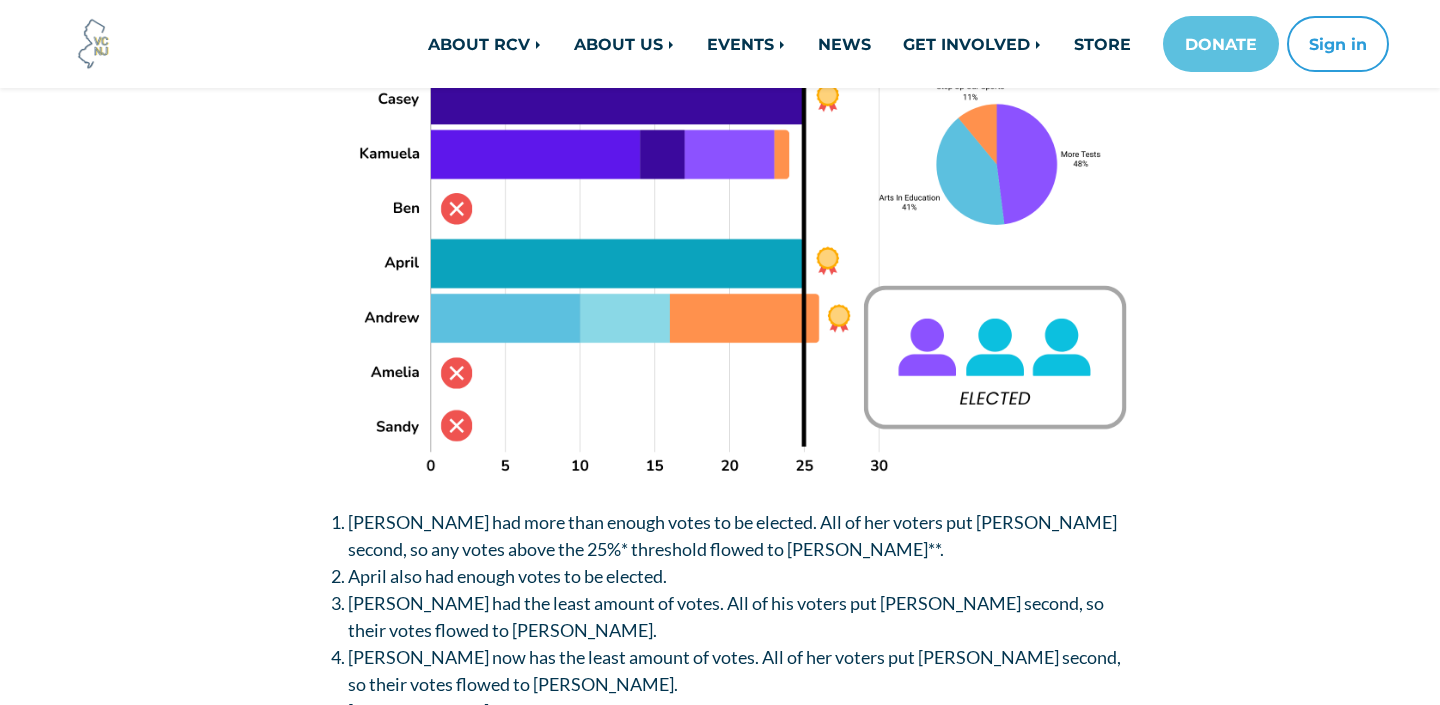 click on "[PERSON_NAME] had more than enough votes to be elected. All of her voters put [PERSON_NAME] second, so any votes above the 25%* threshold flowed to [PERSON_NAME]**." at bounding box center [732, 535] 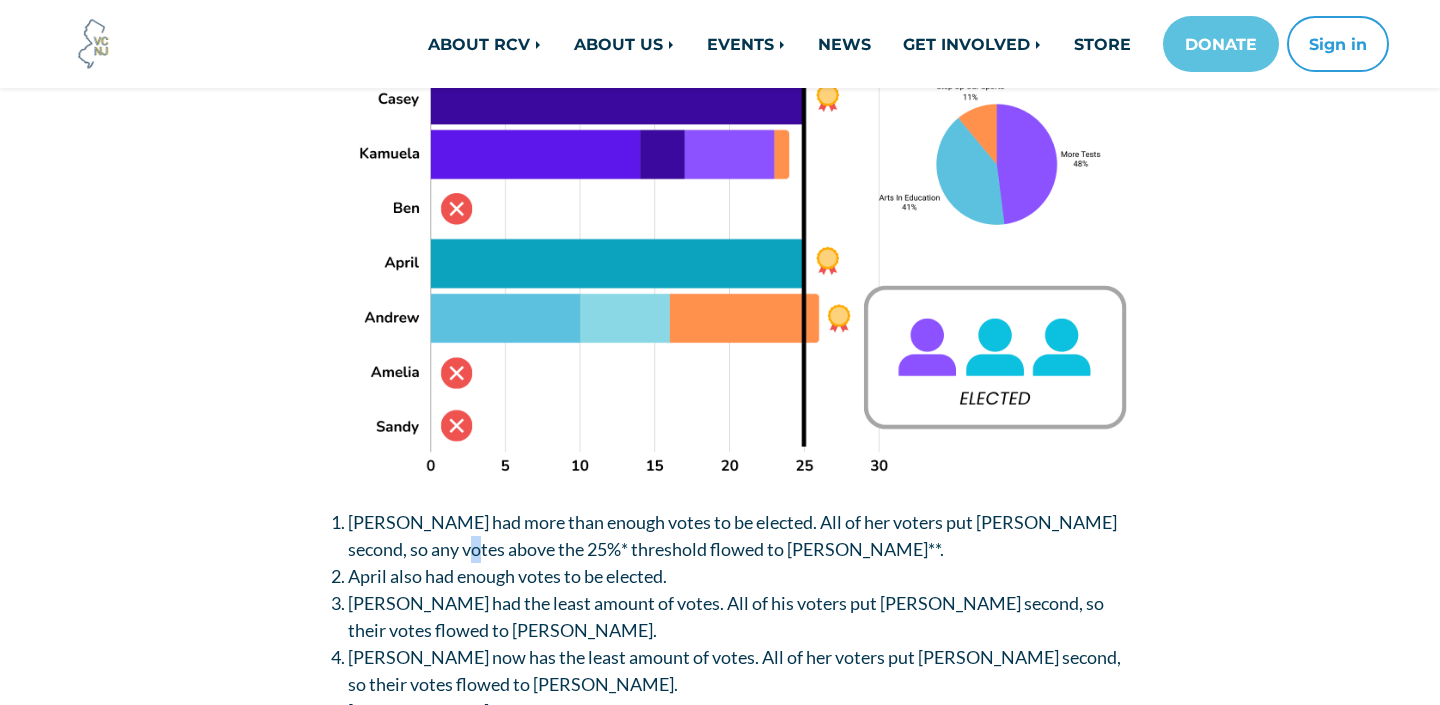 click on "[PERSON_NAME] had more than enough votes to be elected. All of her voters put [PERSON_NAME] second, so any votes above the 25%* threshold flowed to [PERSON_NAME]**." at bounding box center [732, 535] 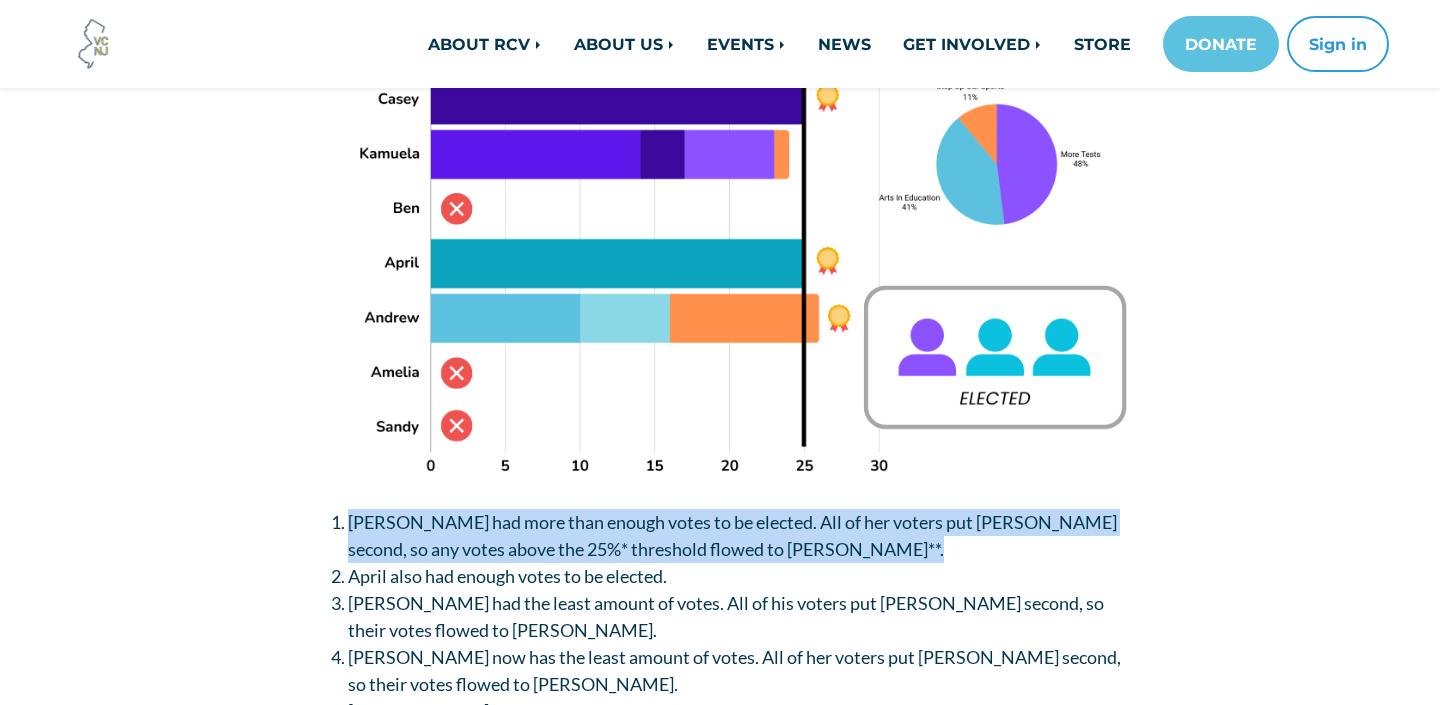 click on "[PERSON_NAME] had more than enough votes to be elected. All of her voters put [PERSON_NAME] second, so any votes above the 25%* threshold flowed to [PERSON_NAME]**." at bounding box center [732, 535] 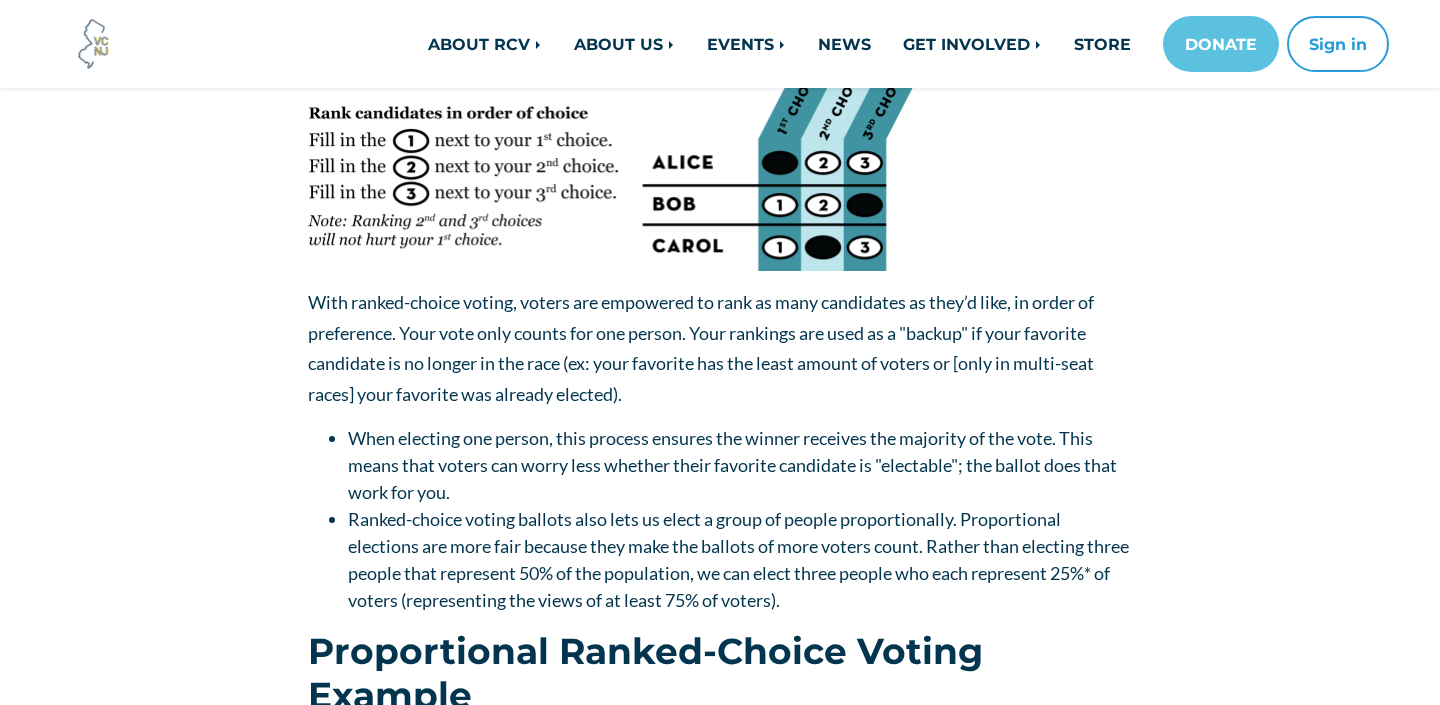 scroll, scrollTop: 2419, scrollLeft: 0, axis: vertical 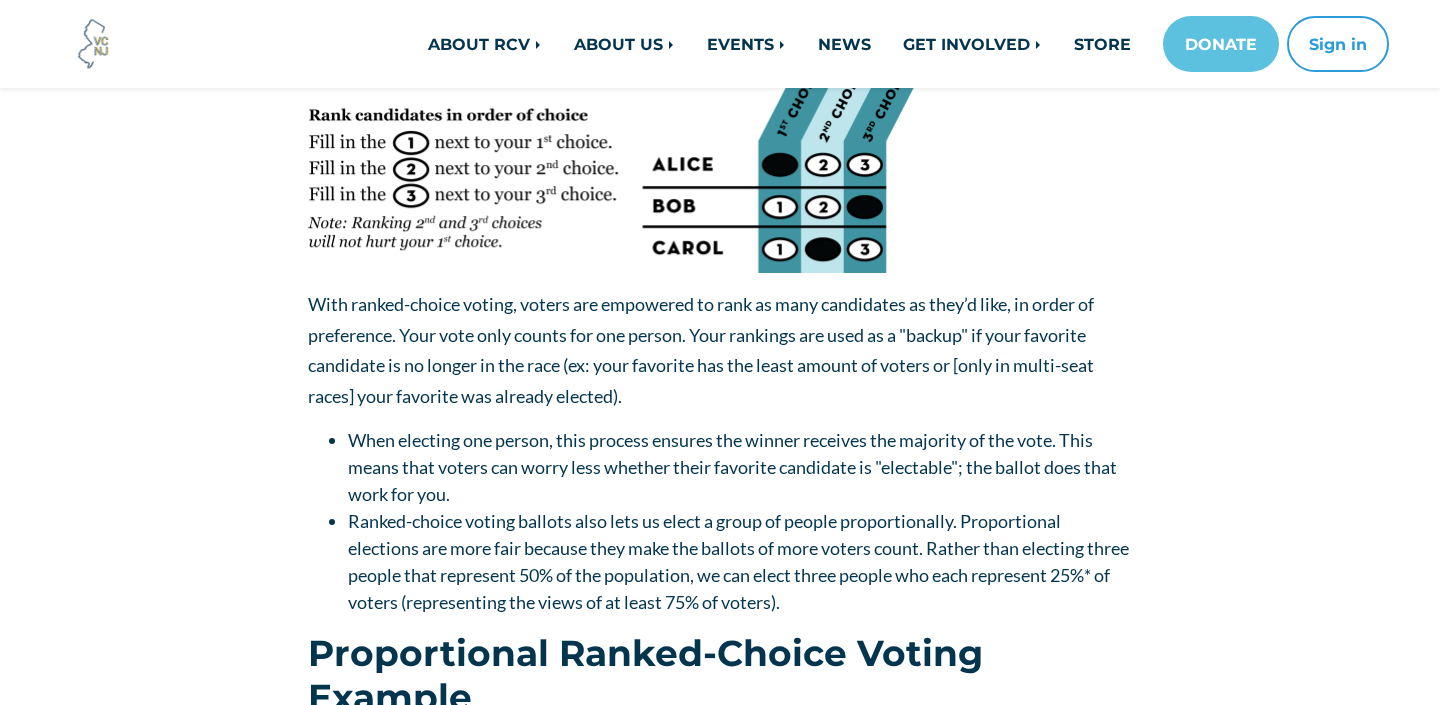 click on "With ranked-choice voting, voters are empowered to rank as many candidates as they’d like, in order of preference. Your vote only counts for one person. Your rankings are used as a "backup" if your favorite candidate is no longer in the race (ex: your favorite has the least amount of voters or [only in multi-seat races] your favorite was already elected)." at bounding box center (701, 350) 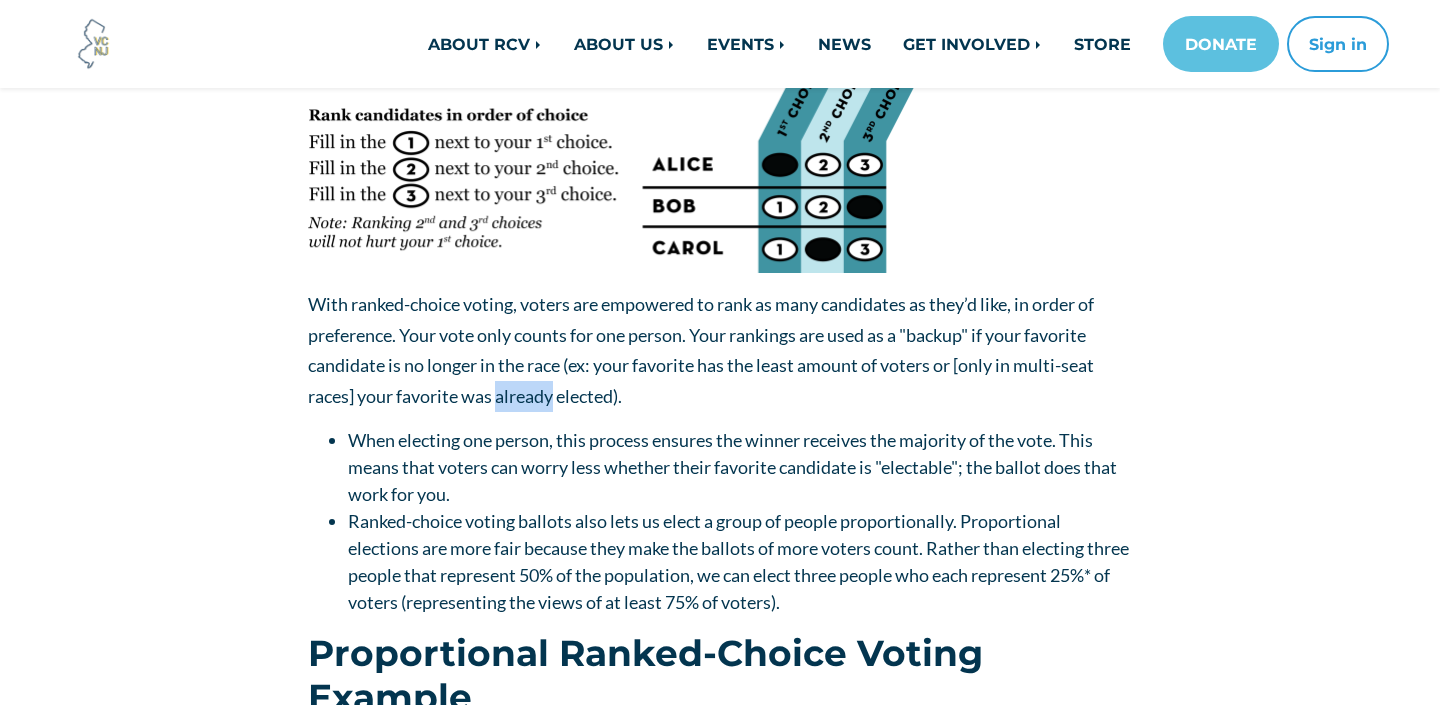 click on "With ranked-choice voting, voters are empowered to rank as many candidates as they’d like, in order of preference. Your vote only counts for one person. Your rankings are used as a "backup" if your favorite candidate is no longer in the race (ex: your favorite has the least amount of voters or [only in multi-seat races] your favorite was already elected)." at bounding box center [701, 350] 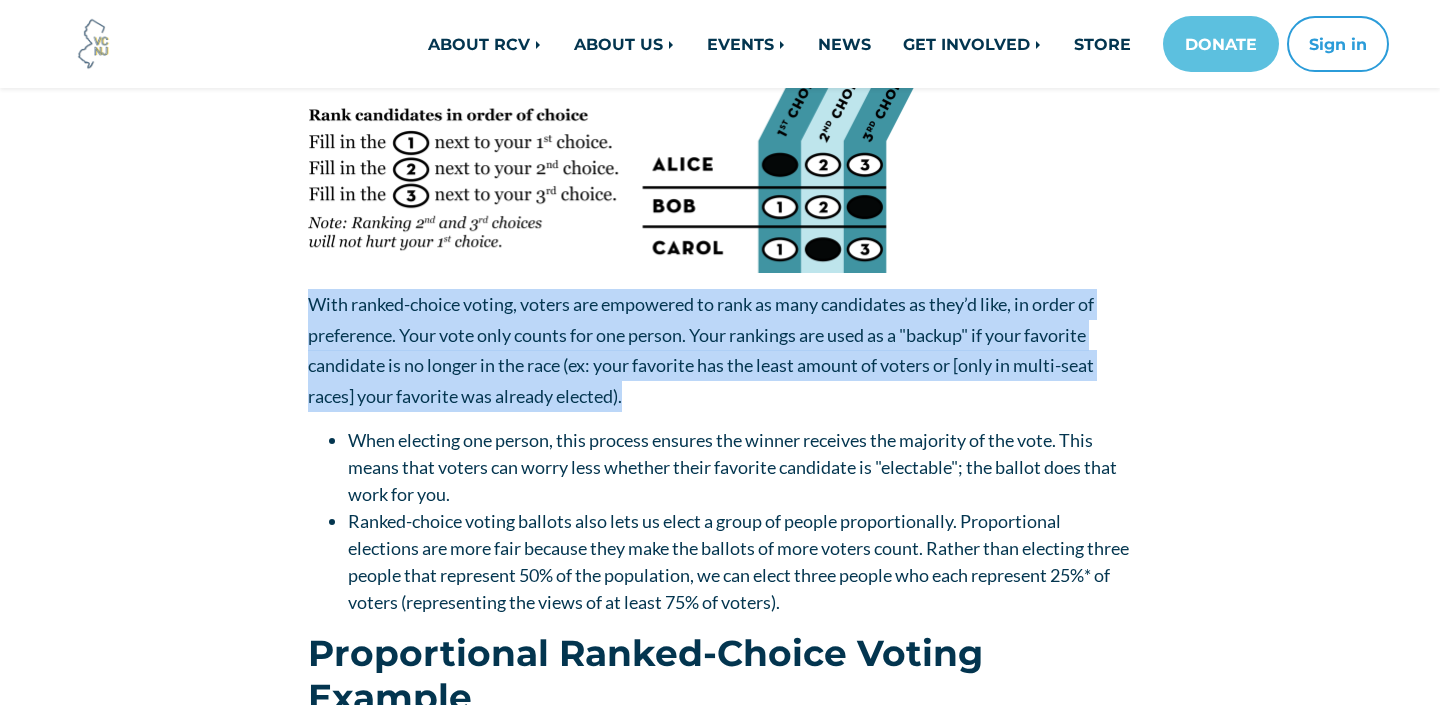 click on "With ranked-choice voting, voters are empowered to rank as many candidates as they’d like, in order of preference. Your vote only counts for one person. Your rankings are used as a "backup" if your favorite candidate is no longer in the race (ex: your favorite has the least amount of voters or [only in multi-seat races] your favorite was already elected)." at bounding box center (701, 350) 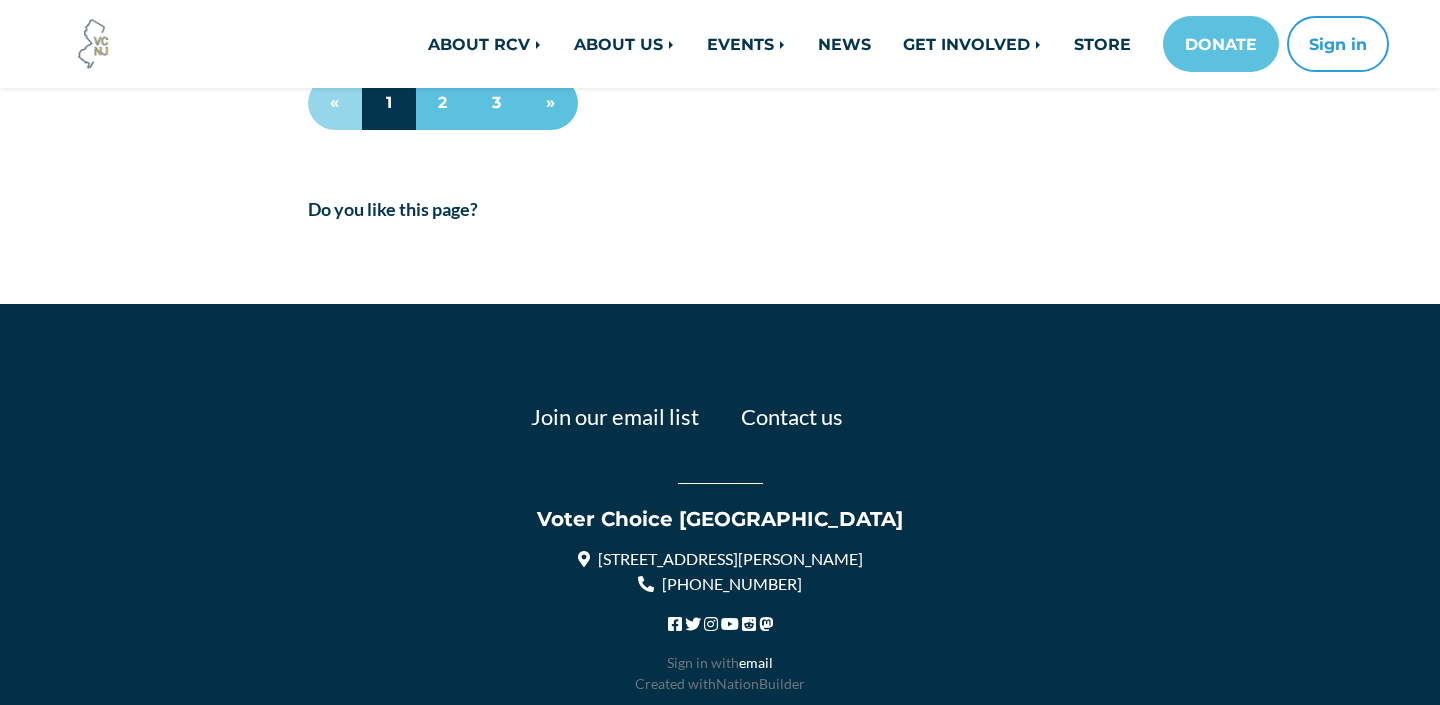 scroll, scrollTop: 1866, scrollLeft: 0, axis: vertical 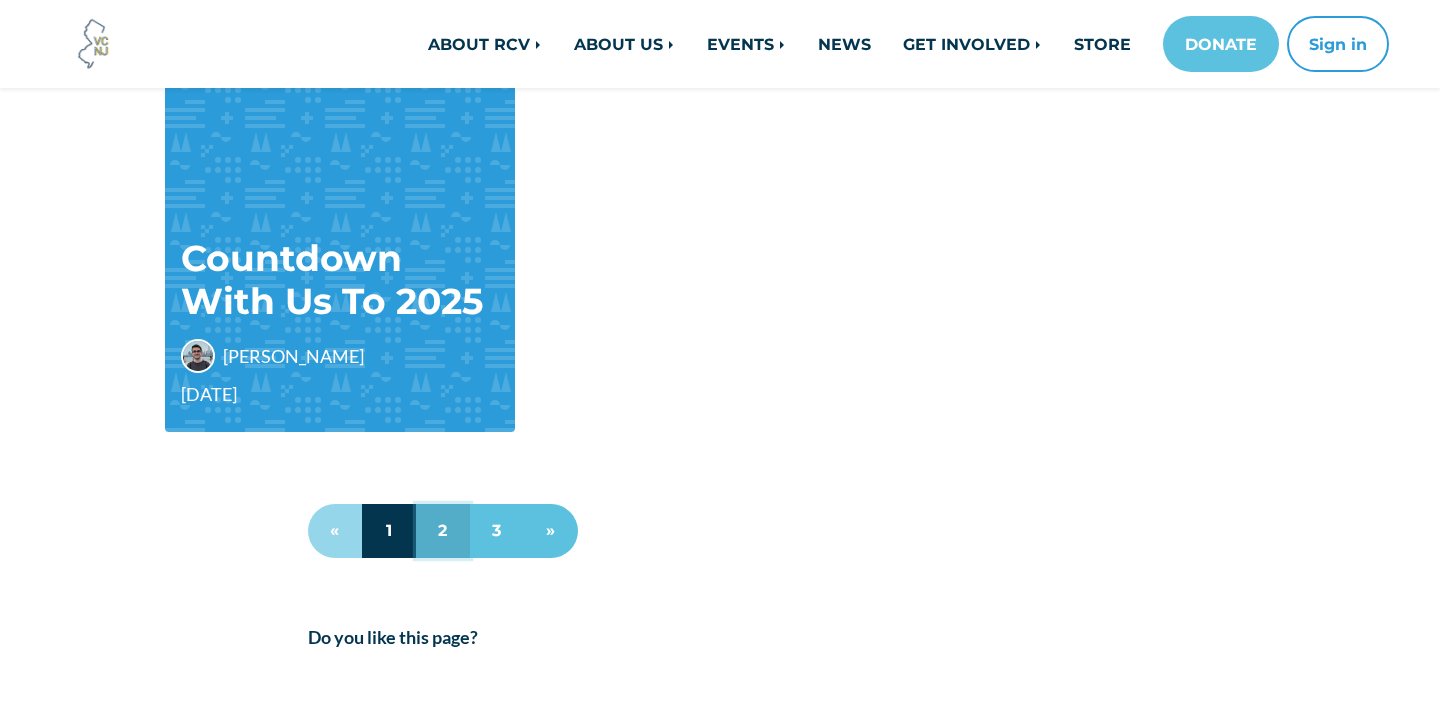 click on "2" at bounding box center [443, 531] 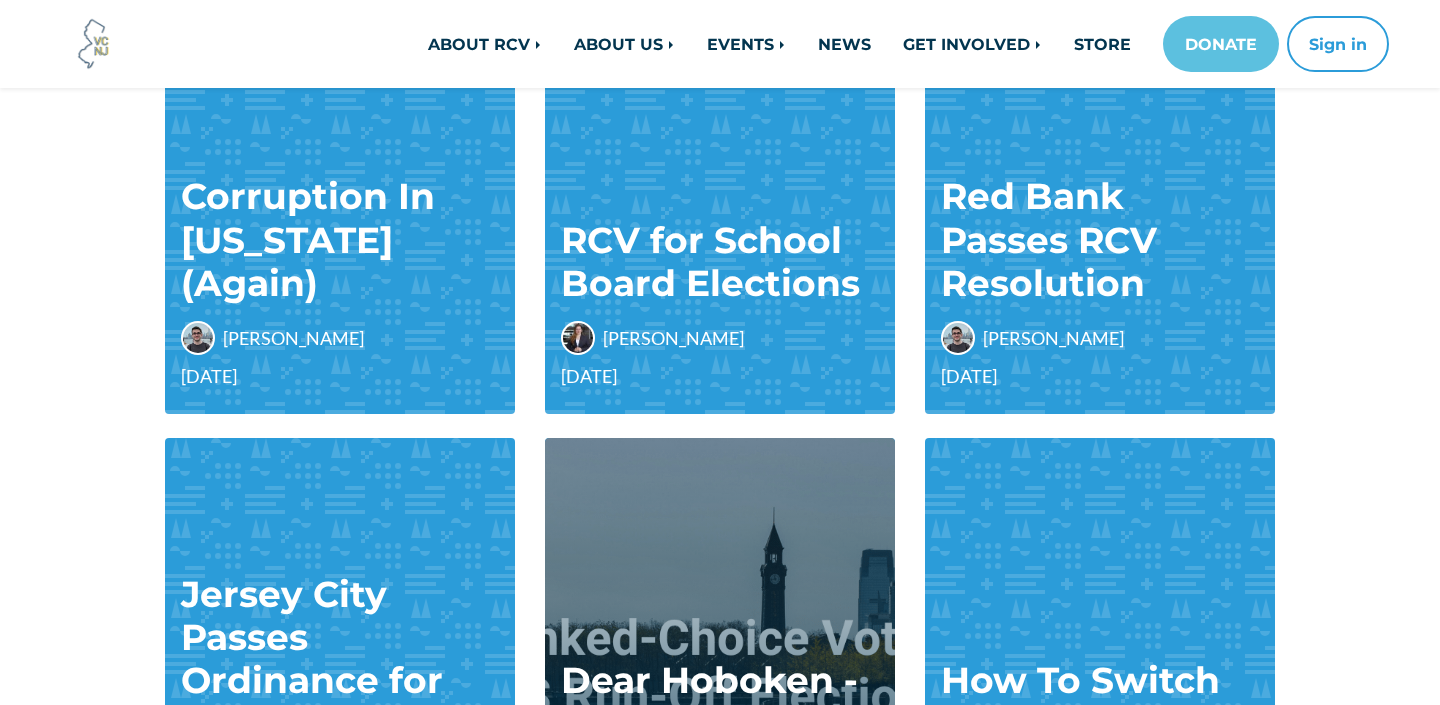 scroll, scrollTop: 920, scrollLeft: 0, axis: vertical 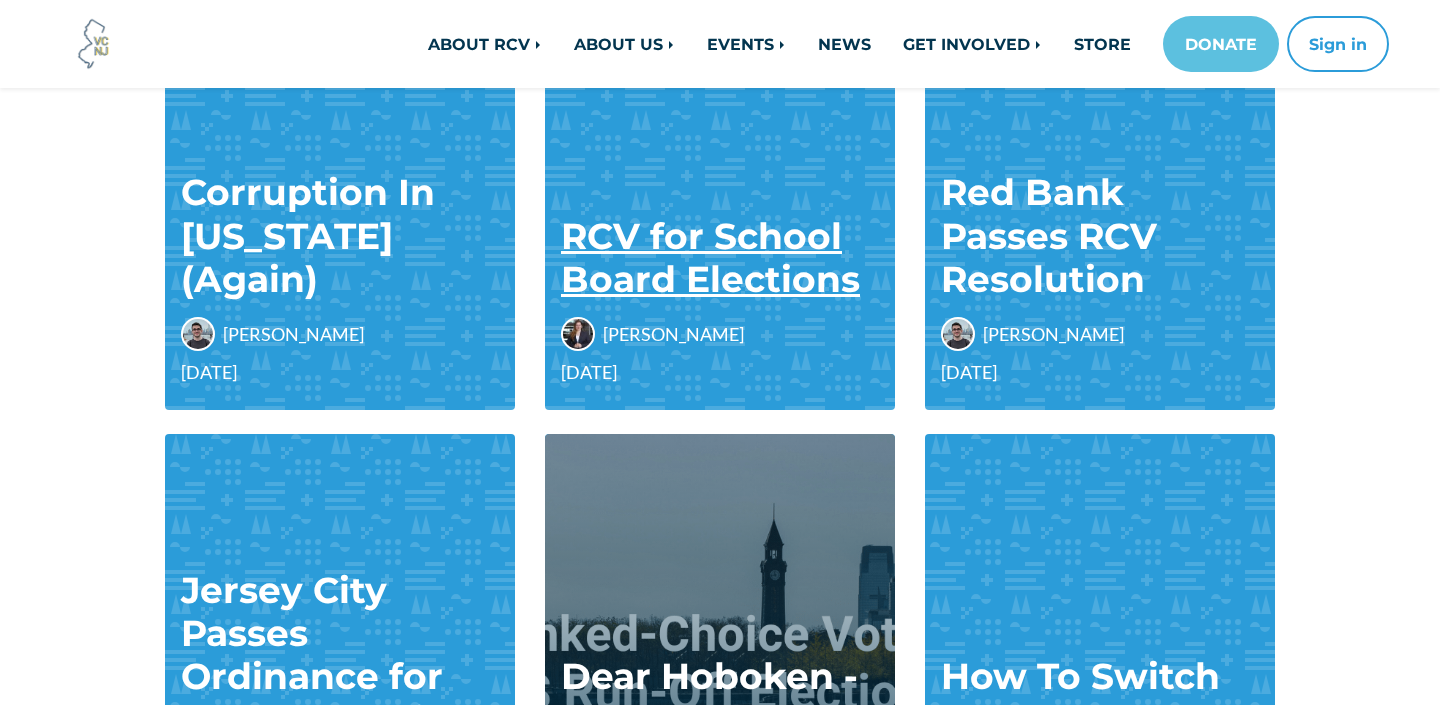 click on "RCV for School Board Elections" at bounding box center [710, 257] 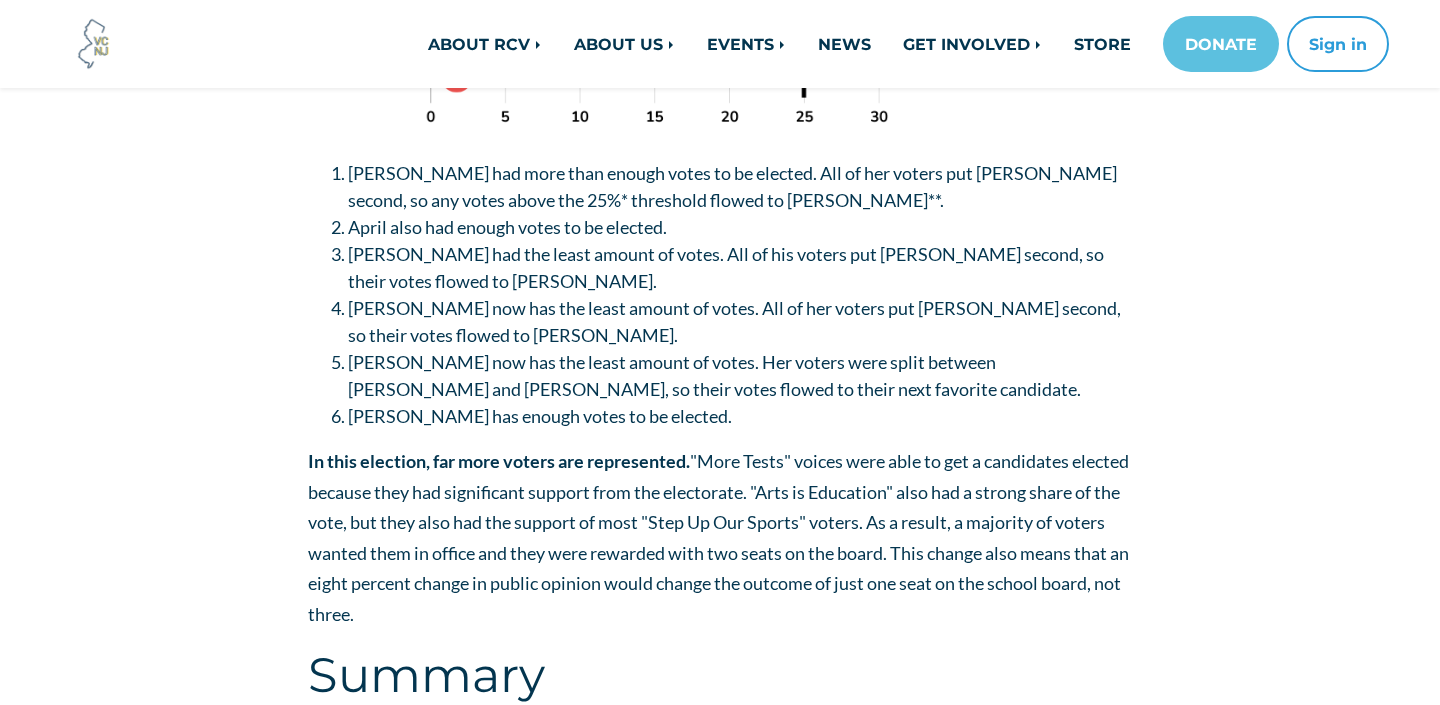 scroll, scrollTop: 4033, scrollLeft: 0, axis: vertical 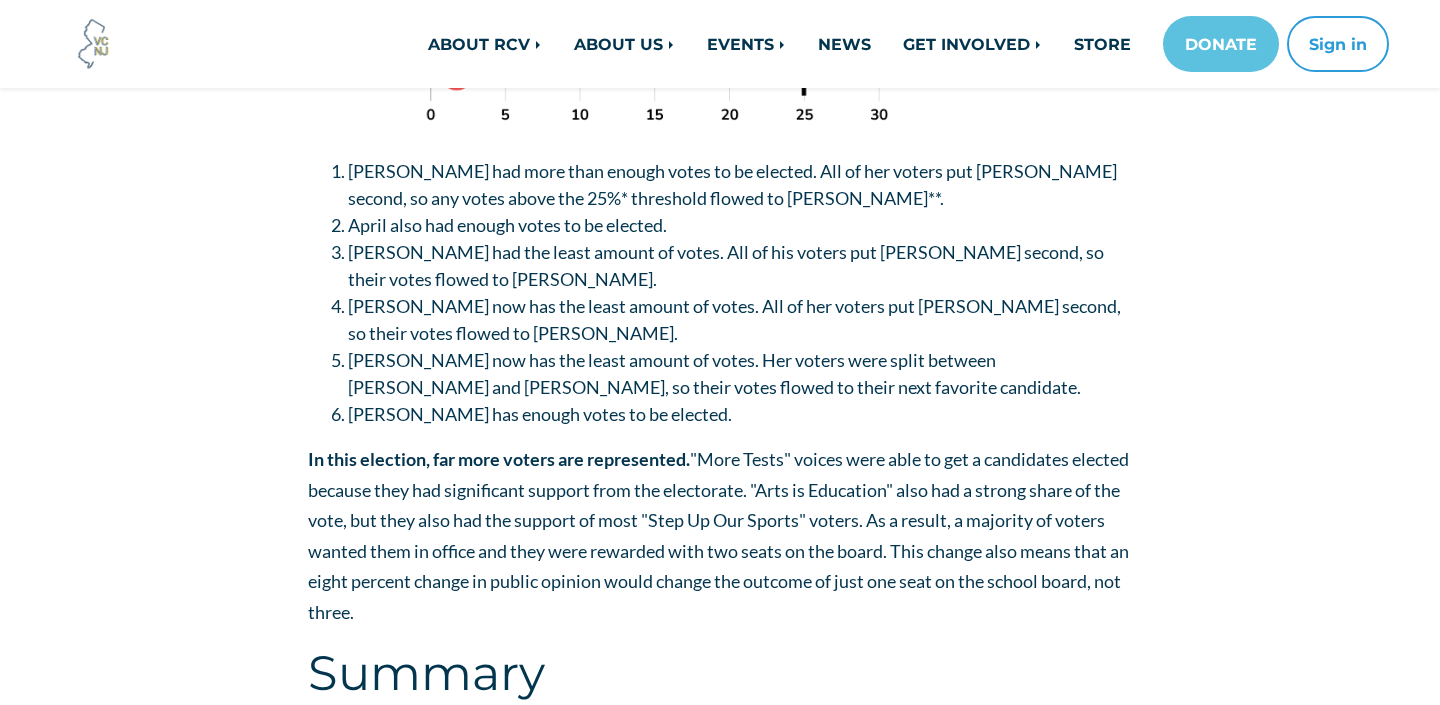 click on "[PERSON_NAME] had the least amount of votes. All of his voters put [PERSON_NAME] second, so their votes flowed to [PERSON_NAME]." at bounding box center [726, 265] 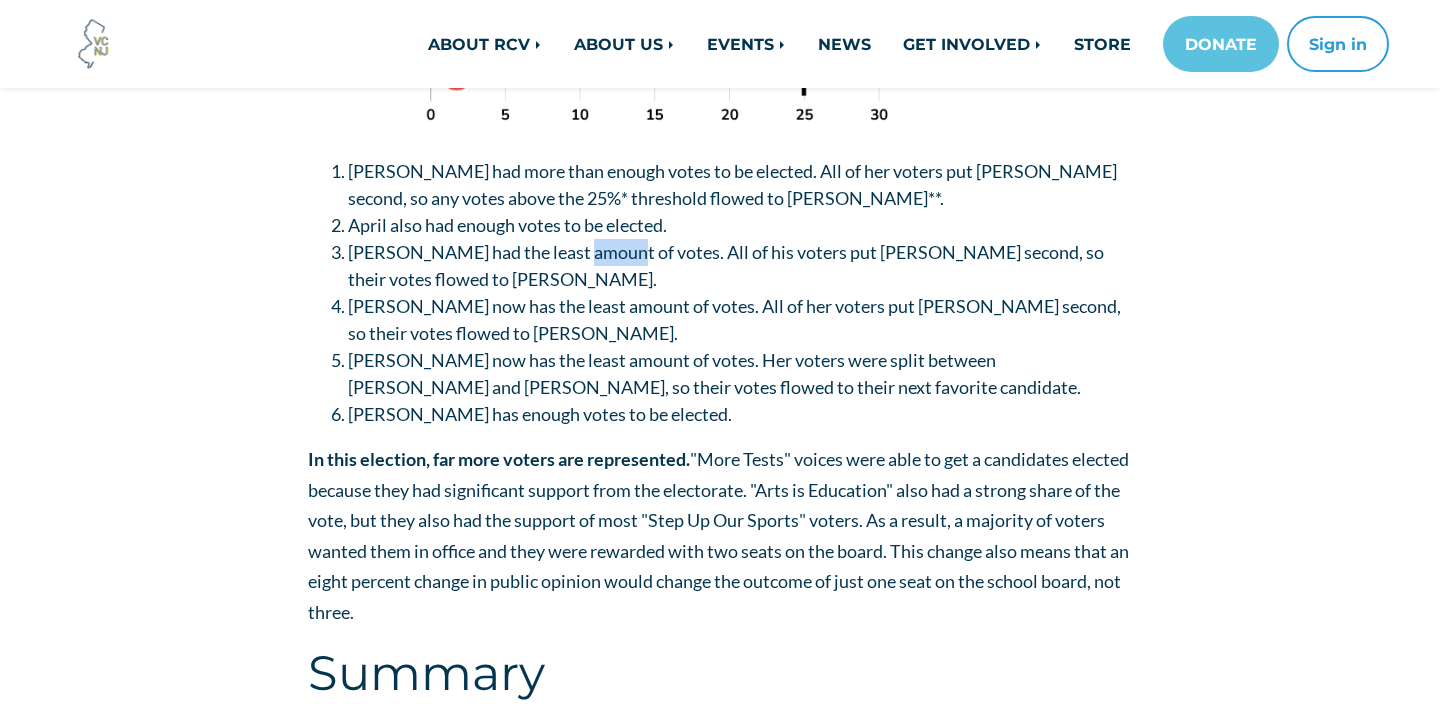 click on "[PERSON_NAME] had the least amount of votes. All of his voters put [PERSON_NAME] second, so their votes flowed to [PERSON_NAME]." at bounding box center [726, 265] 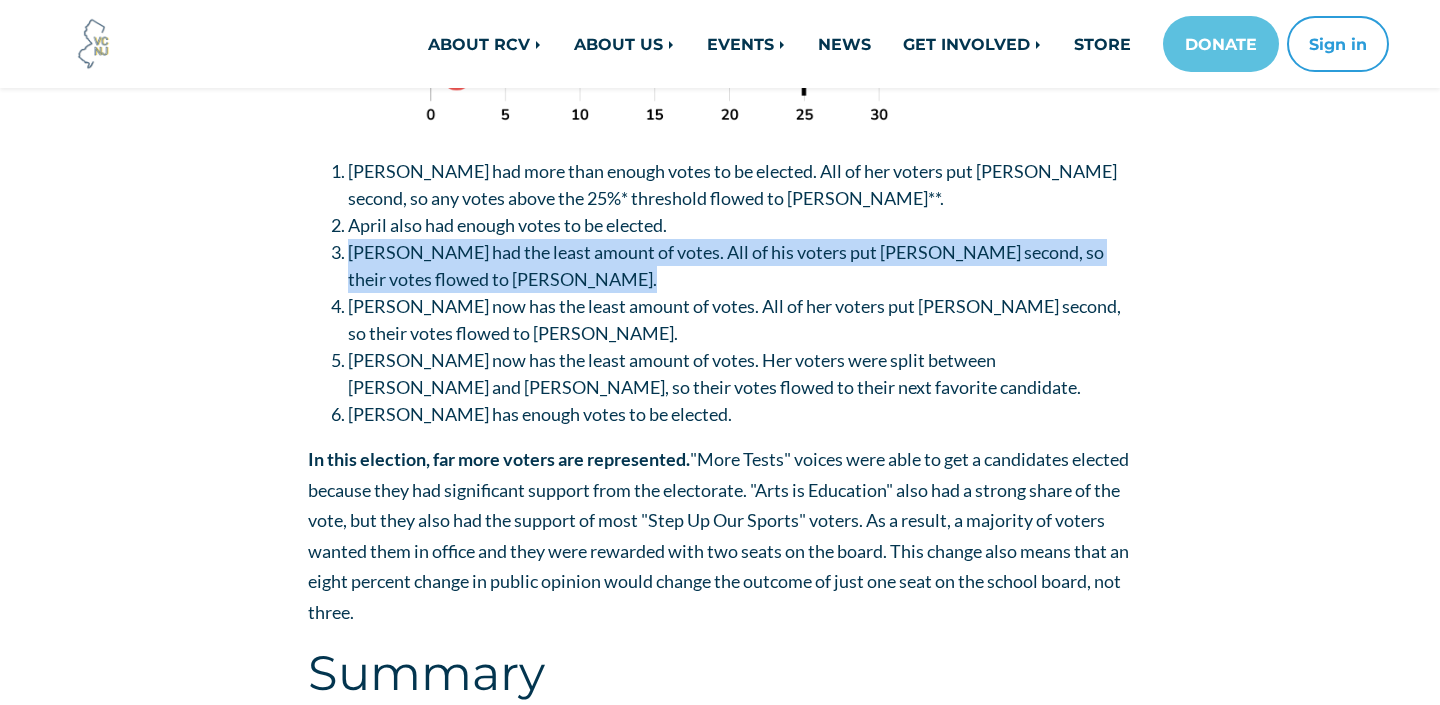 click on "[PERSON_NAME] had the least amount of votes. All of his voters put [PERSON_NAME] second, so their votes flowed to [PERSON_NAME]." at bounding box center [726, 265] 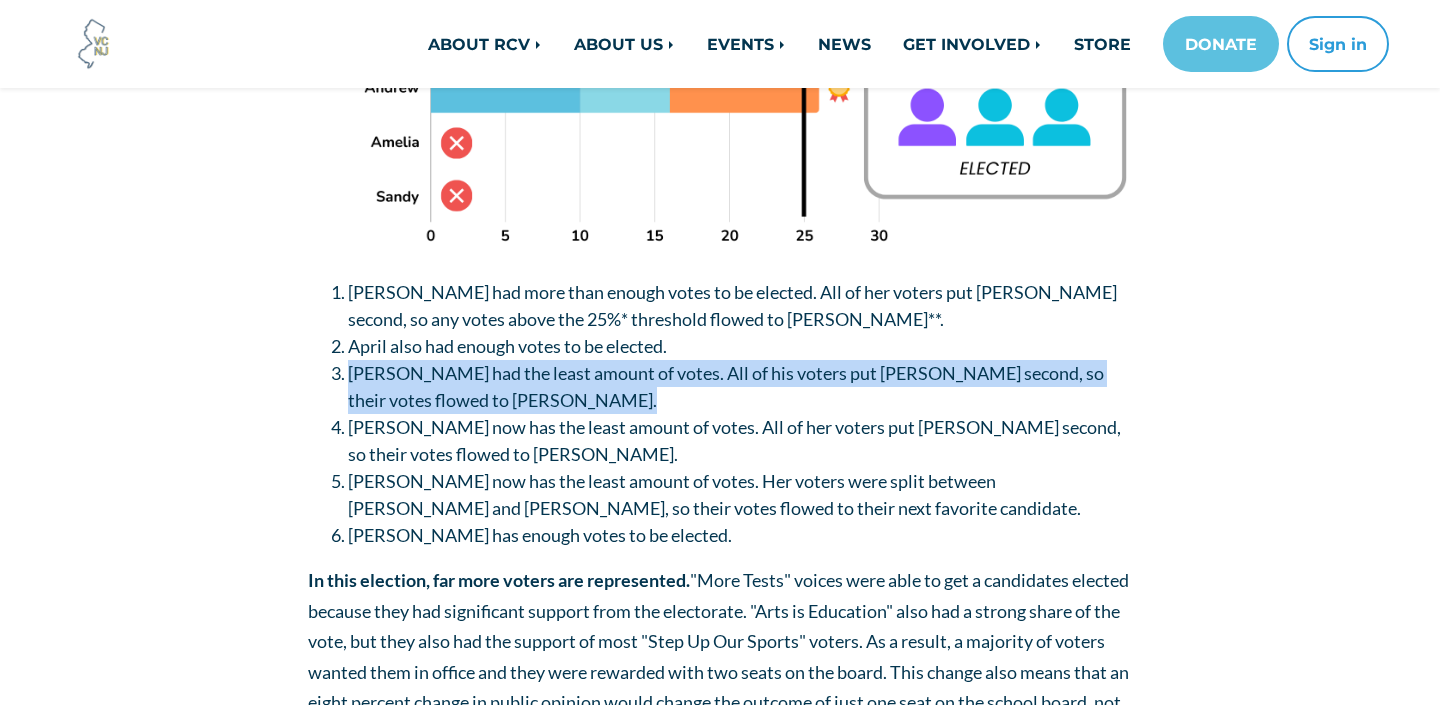 scroll, scrollTop: 3908, scrollLeft: 0, axis: vertical 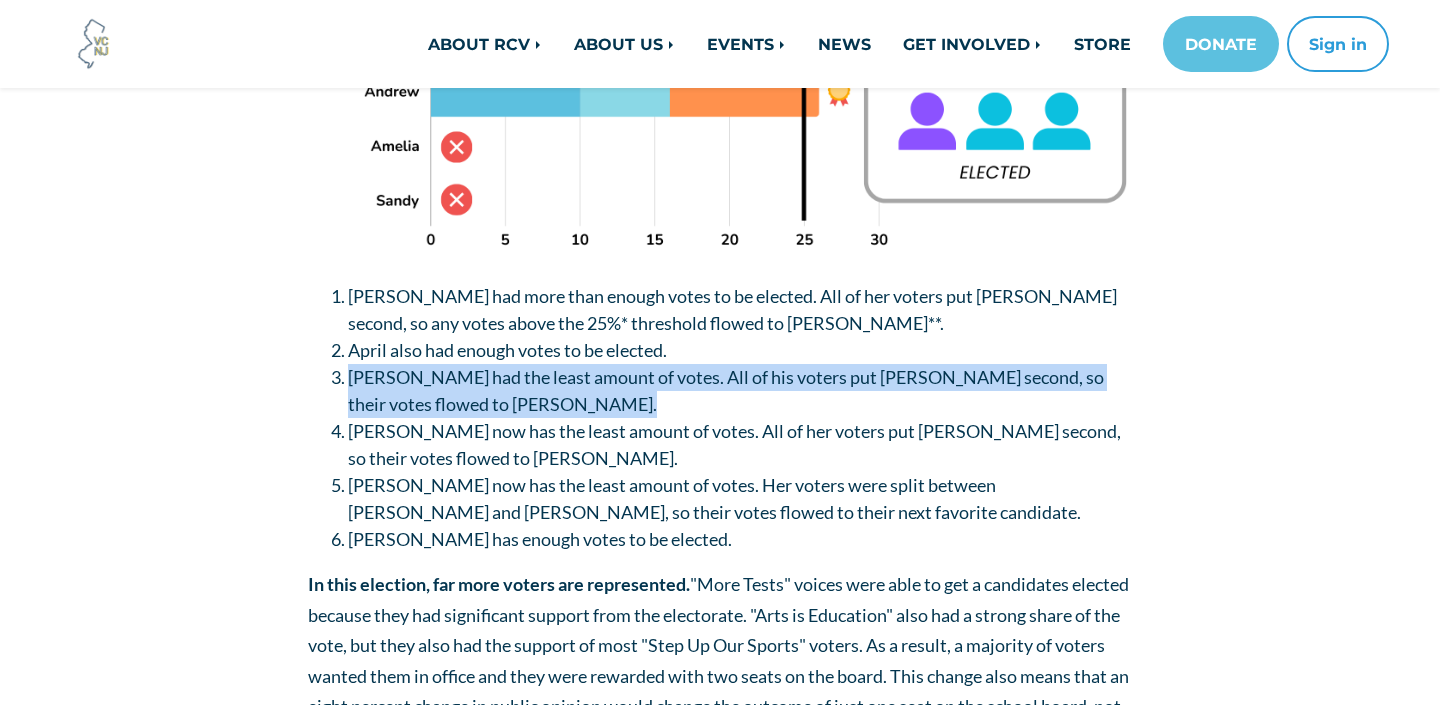 click on "[PERSON_NAME] had the least amount of votes. All of his voters put [PERSON_NAME] second, so their votes flowed to [PERSON_NAME]." at bounding box center [726, 390] 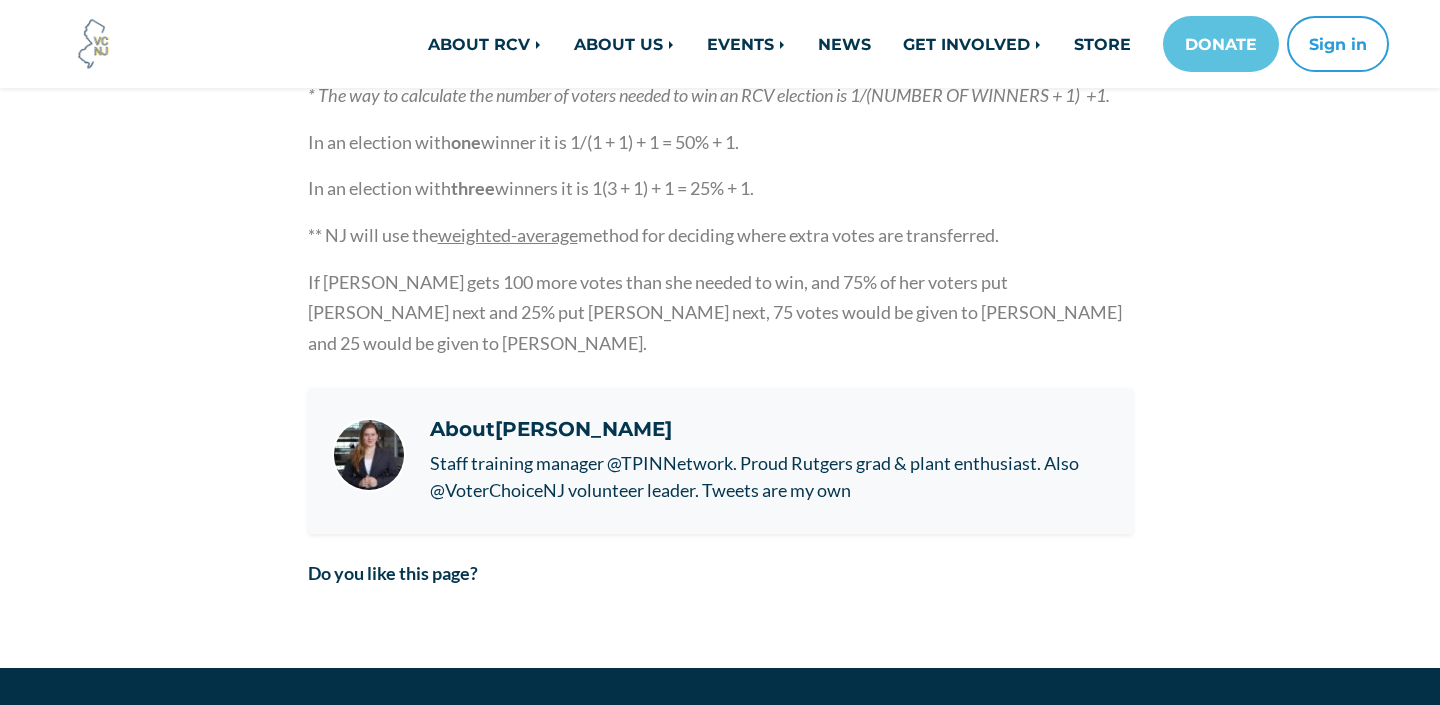 scroll, scrollTop: 4987, scrollLeft: 0, axis: vertical 